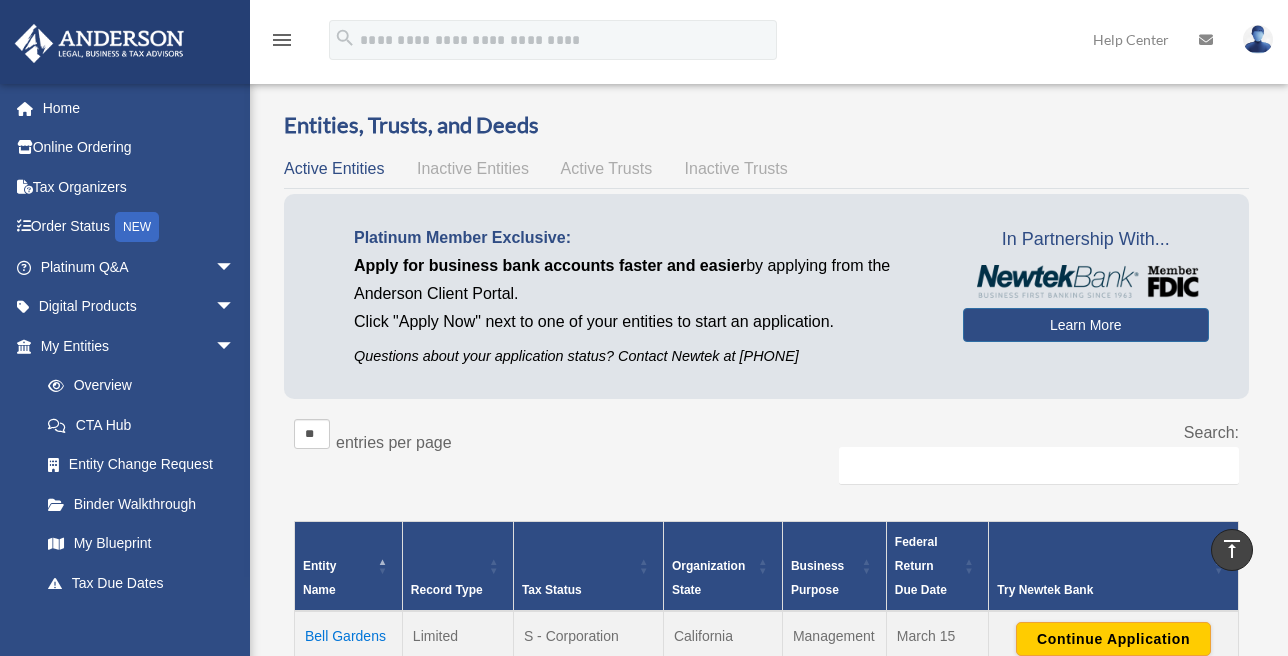 scroll, scrollTop: 1000, scrollLeft: 0, axis: vertical 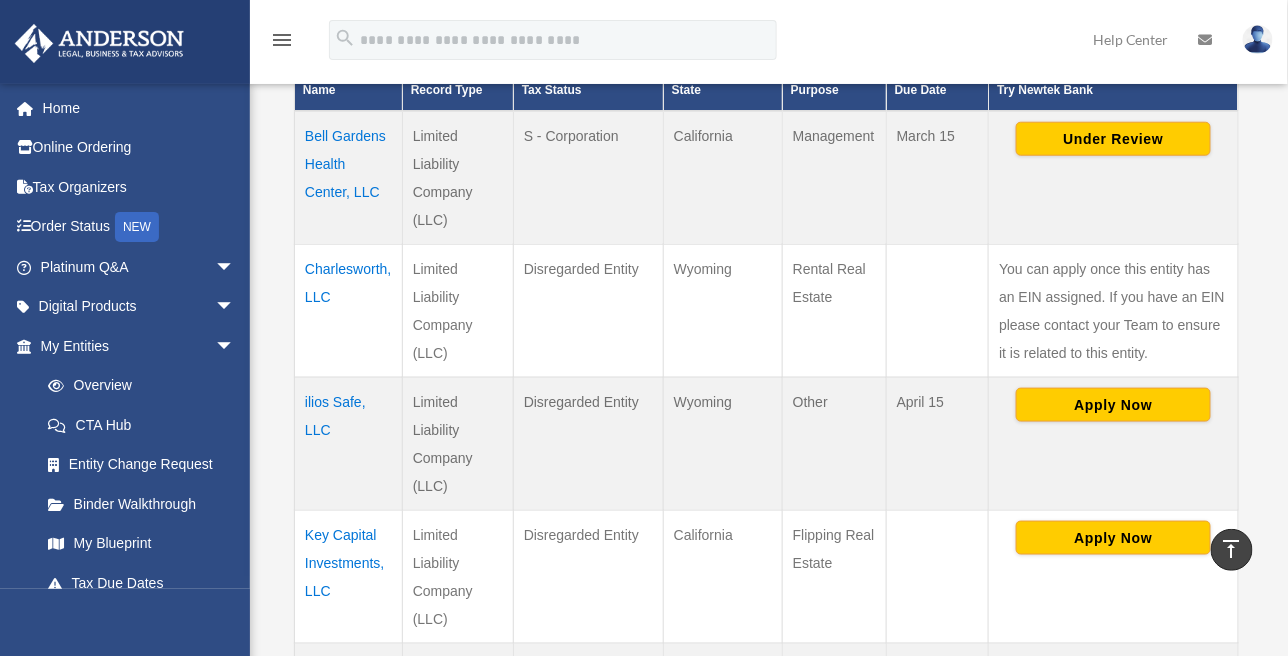click on "ilios Safe, LLC" at bounding box center (349, 443) 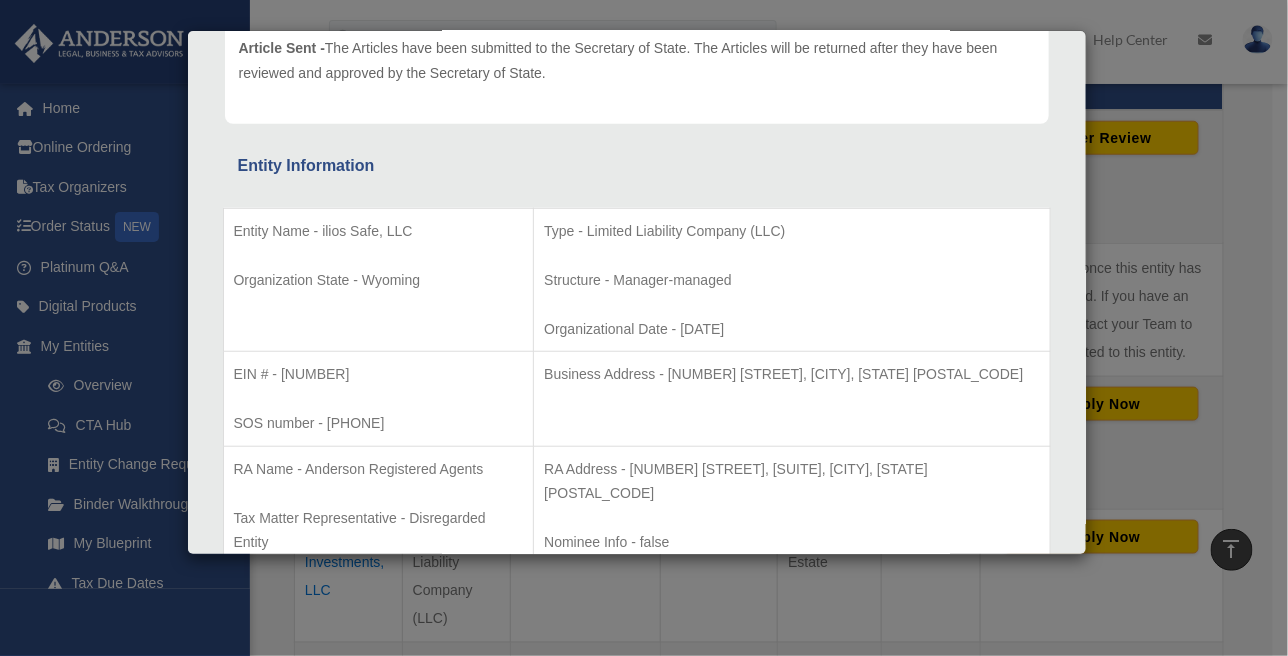 scroll, scrollTop: 0, scrollLeft: 0, axis: both 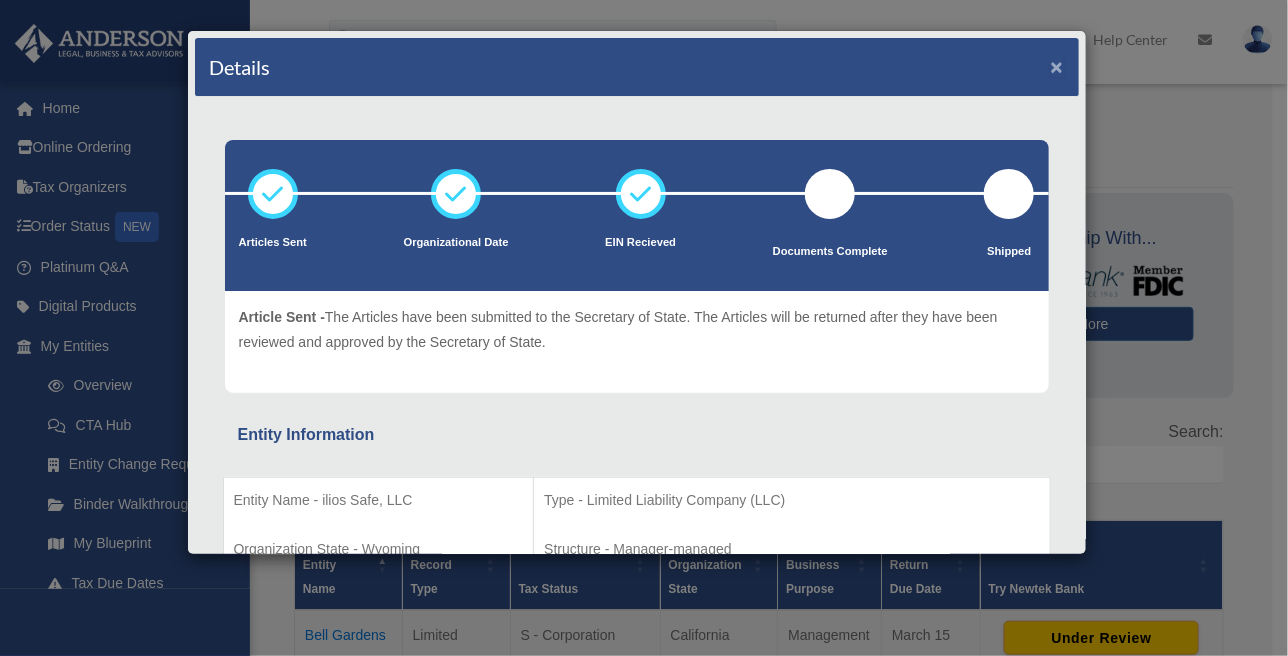 click on "×" at bounding box center (1057, 66) 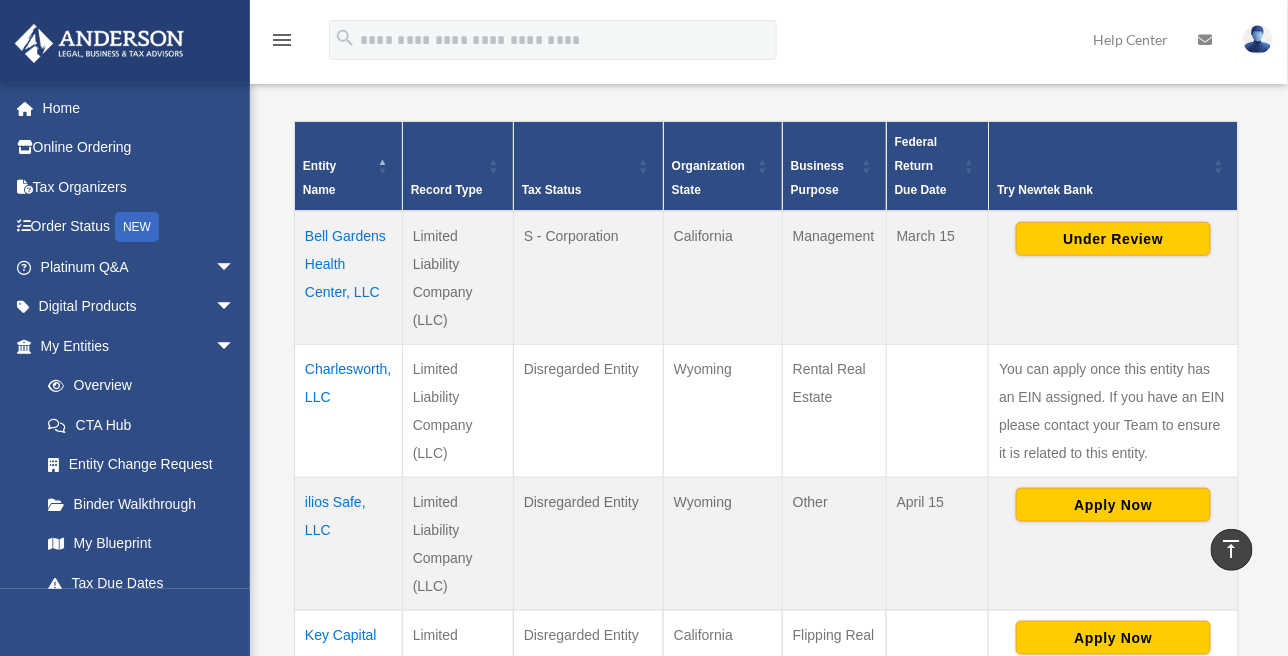 scroll, scrollTop: 500, scrollLeft: 0, axis: vertical 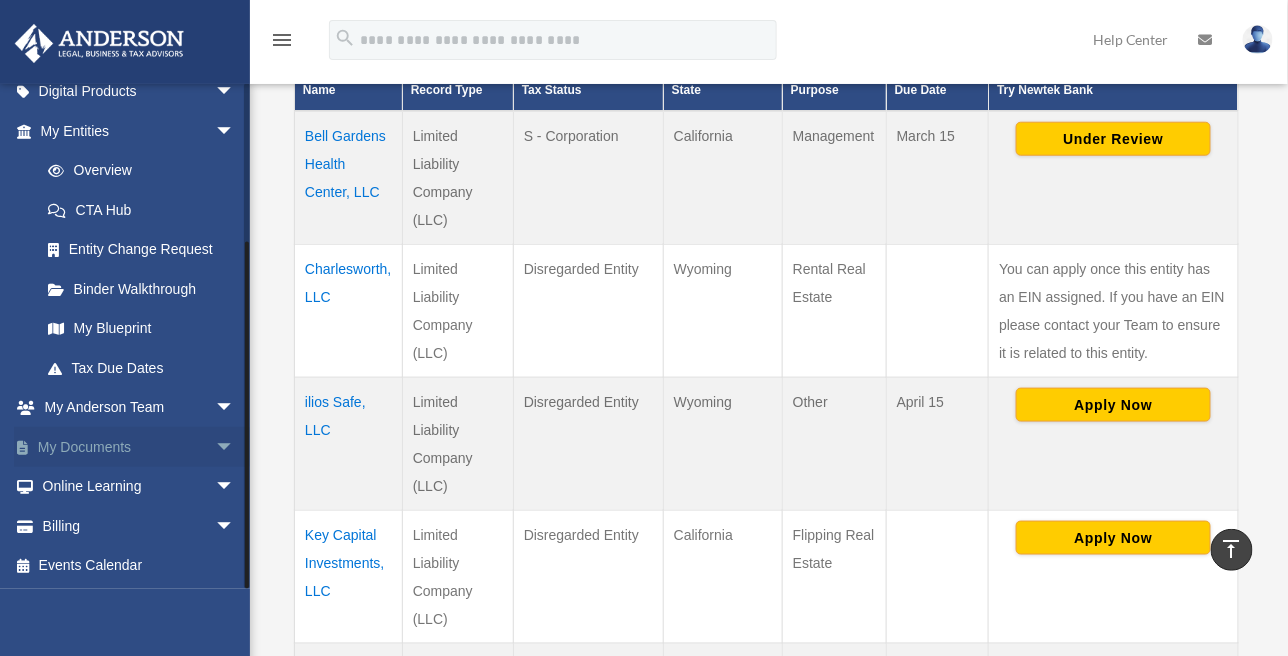 click on "My Documents arrow_drop_down" at bounding box center [139, 447] 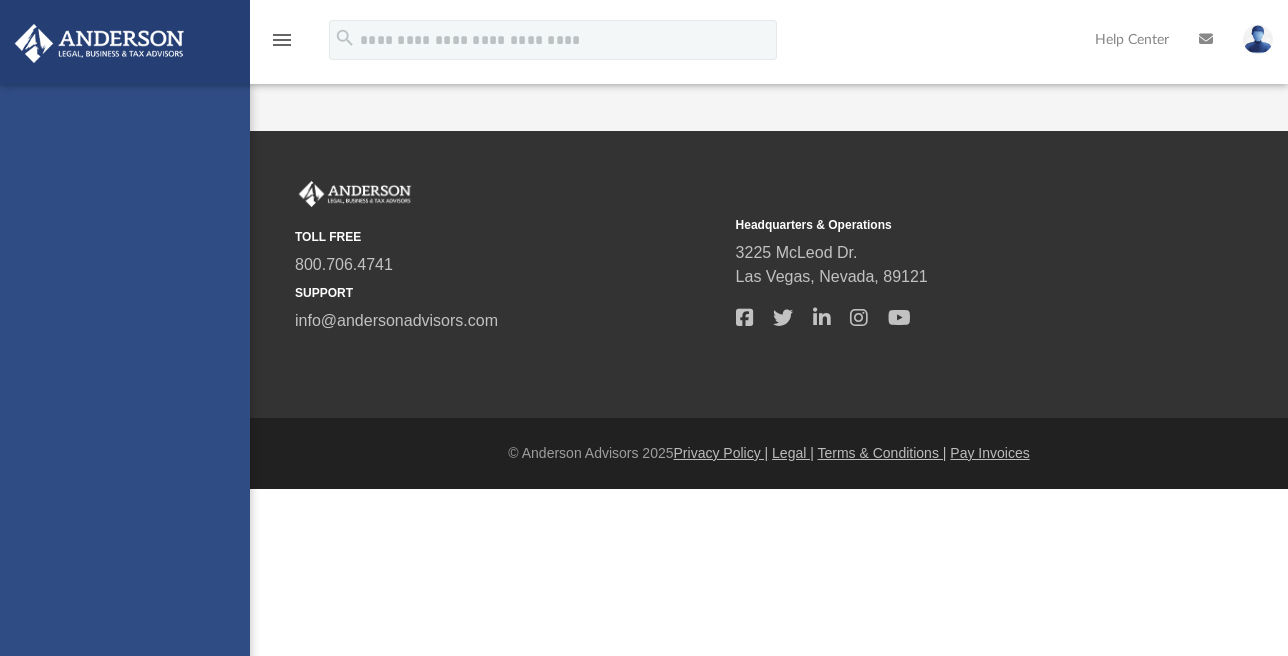scroll, scrollTop: 0, scrollLeft: 0, axis: both 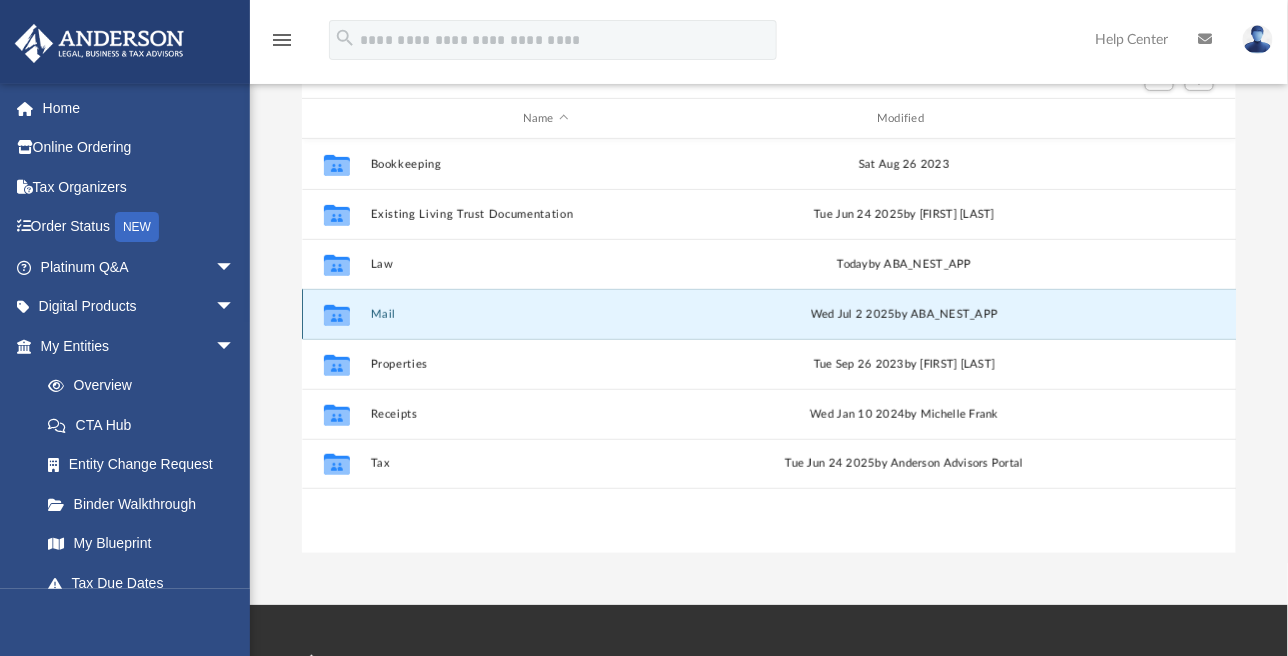 click on "Mail" at bounding box center [545, 314] 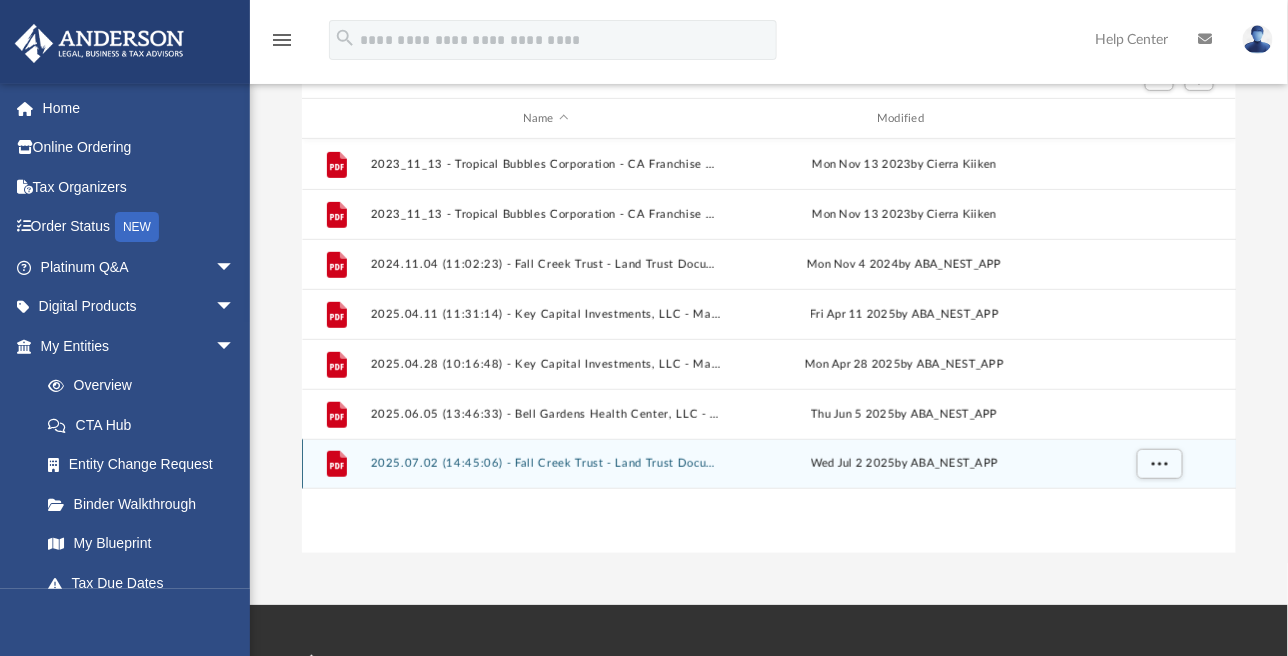 click on "2025.07.02 (14:45:06) - Fall Creek Trust - Land Trust Documents.pdf" at bounding box center [545, 463] 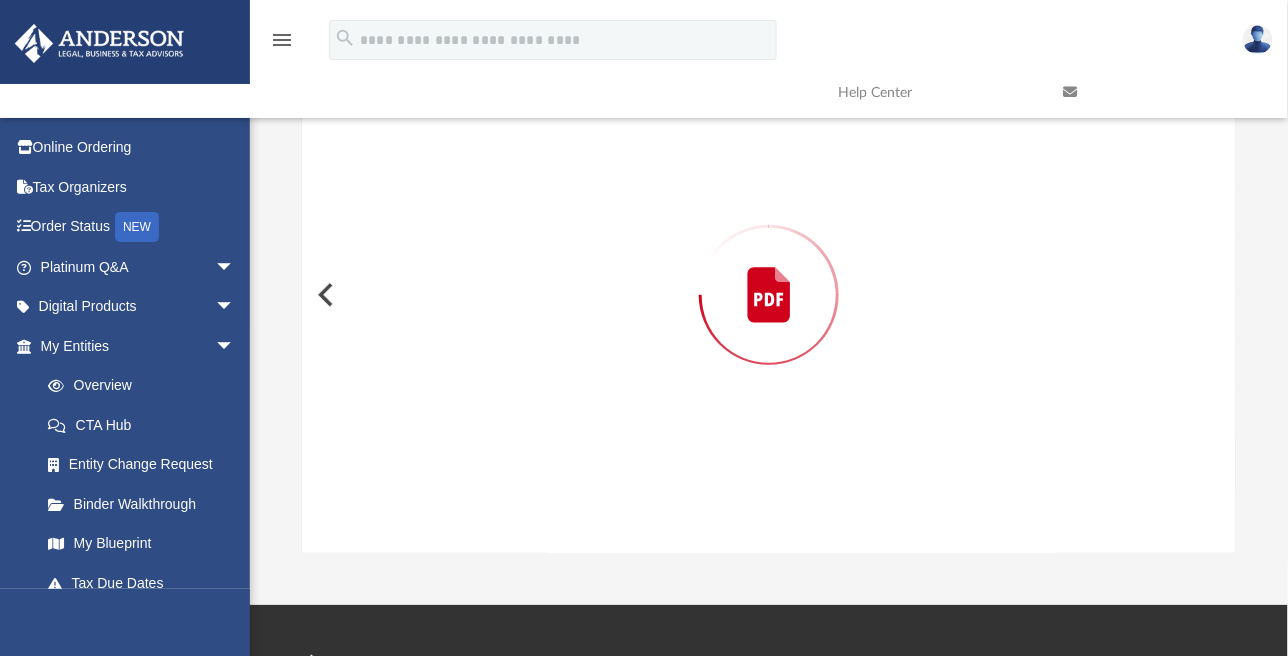 scroll, scrollTop: 184, scrollLeft: 0, axis: vertical 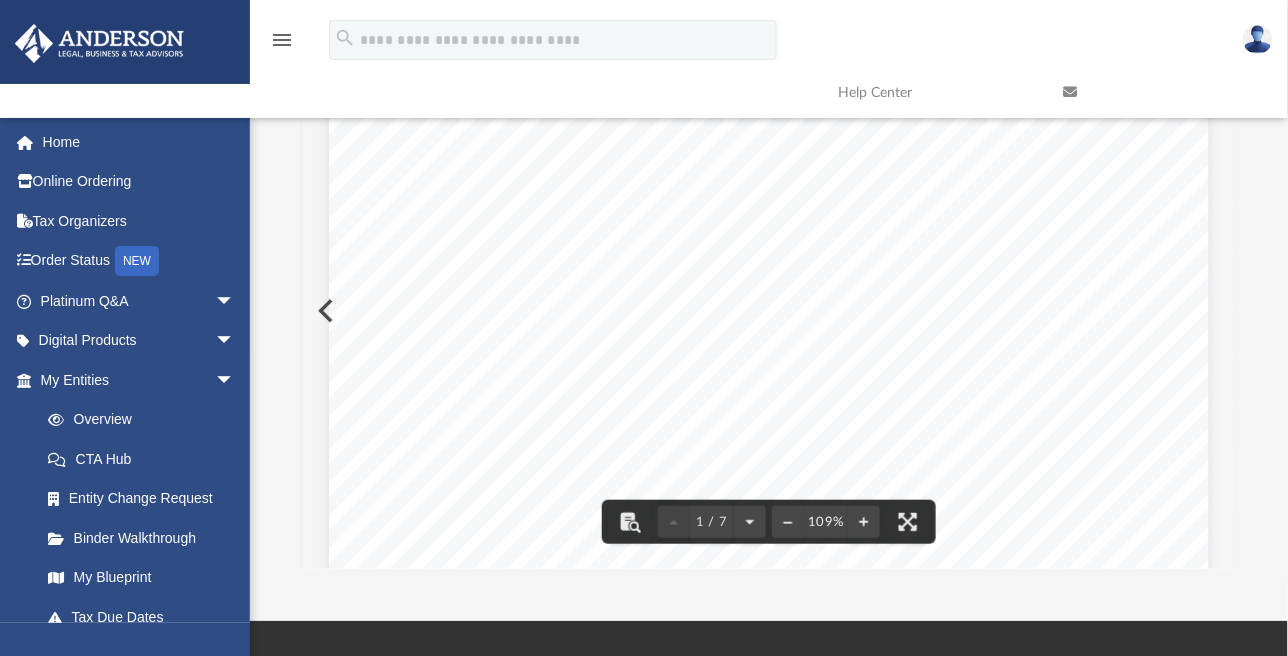 click at bounding box center (324, 311) 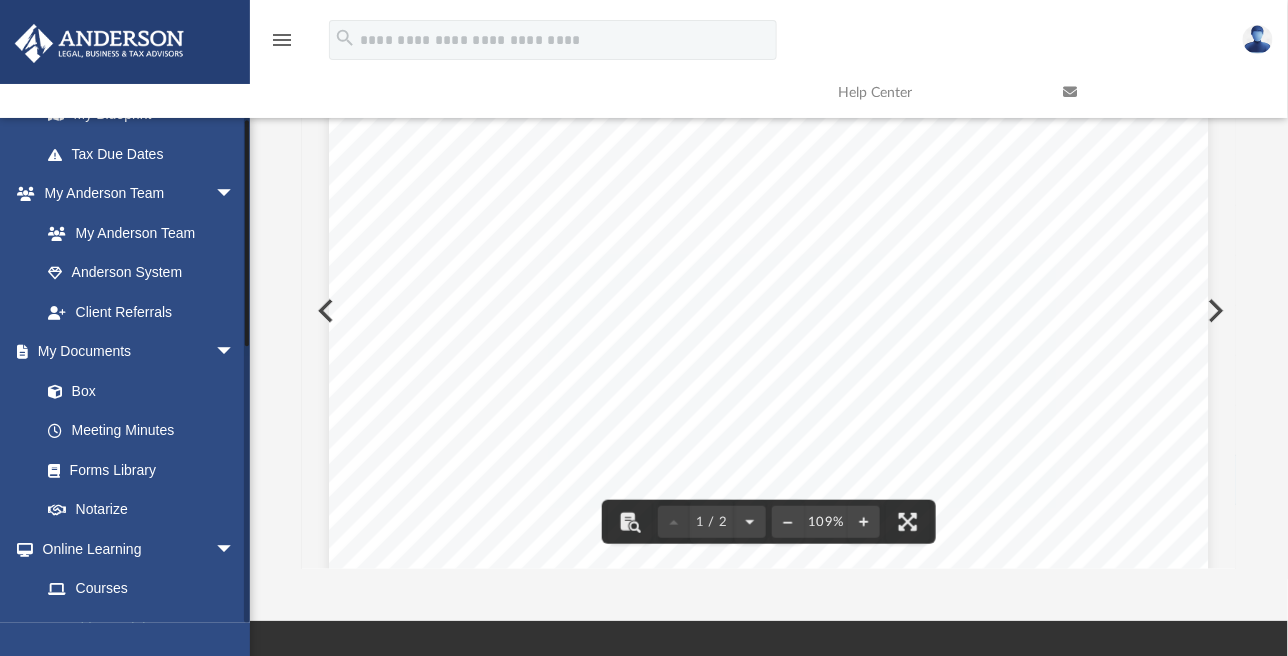 scroll, scrollTop: 600, scrollLeft: 0, axis: vertical 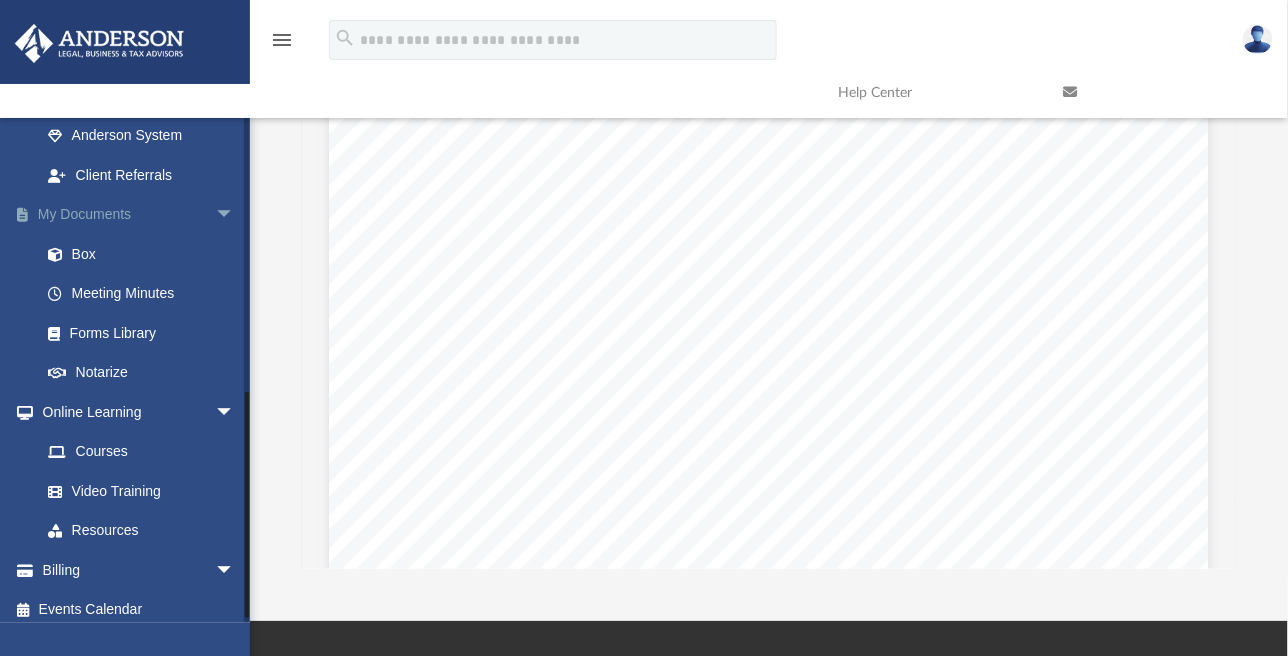 click on "My Documents arrow_drop_down" at bounding box center [139, 215] 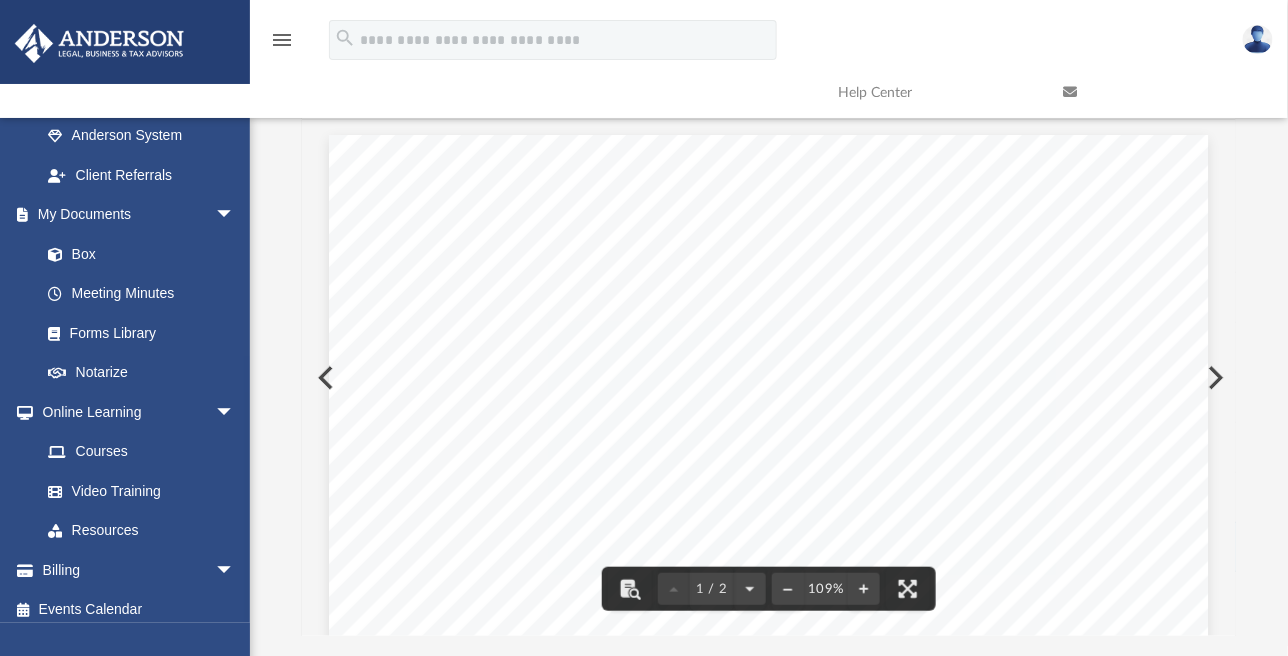 scroll, scrollTop: 0, scrollLeft: 0, axis: both 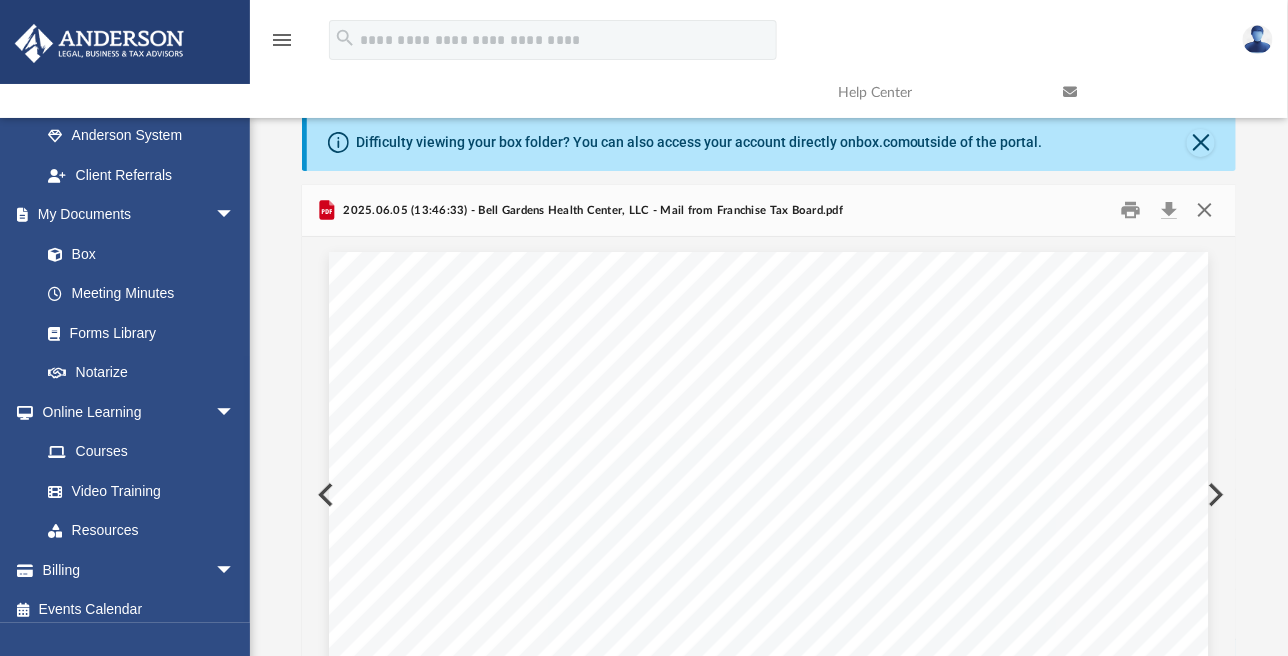 click at bounding box center [1205, 210] 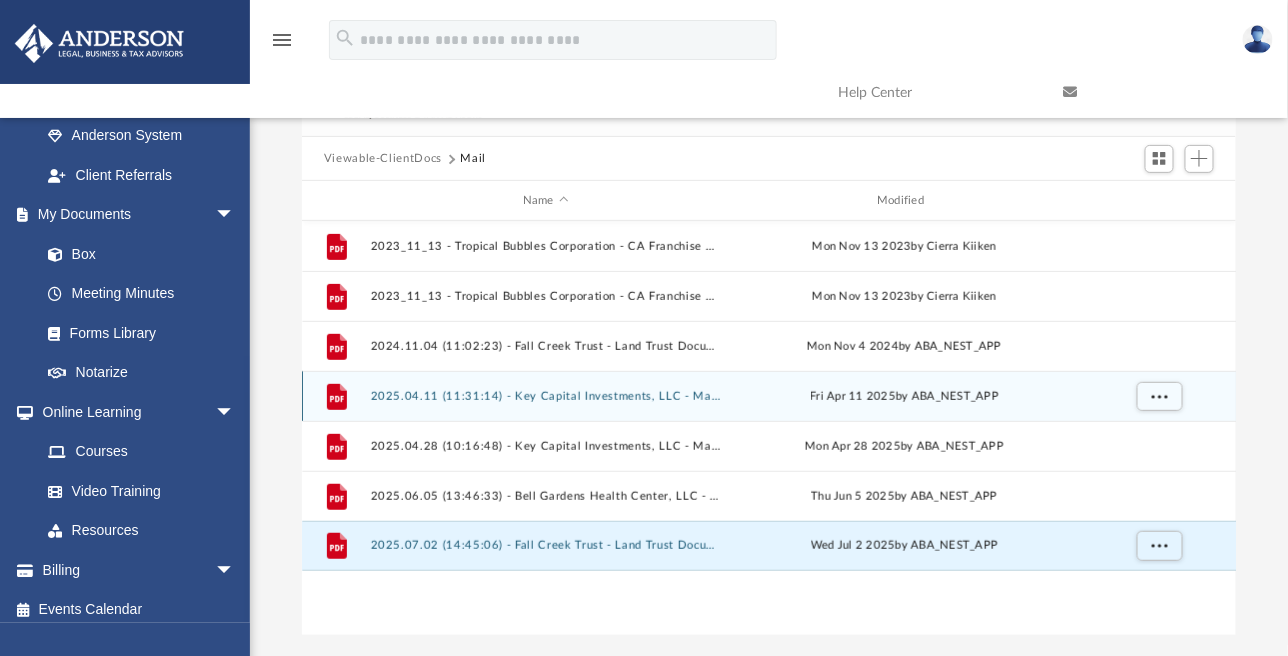scroll, scrollTop: 132, scrollLeft: 0, axis: vertical 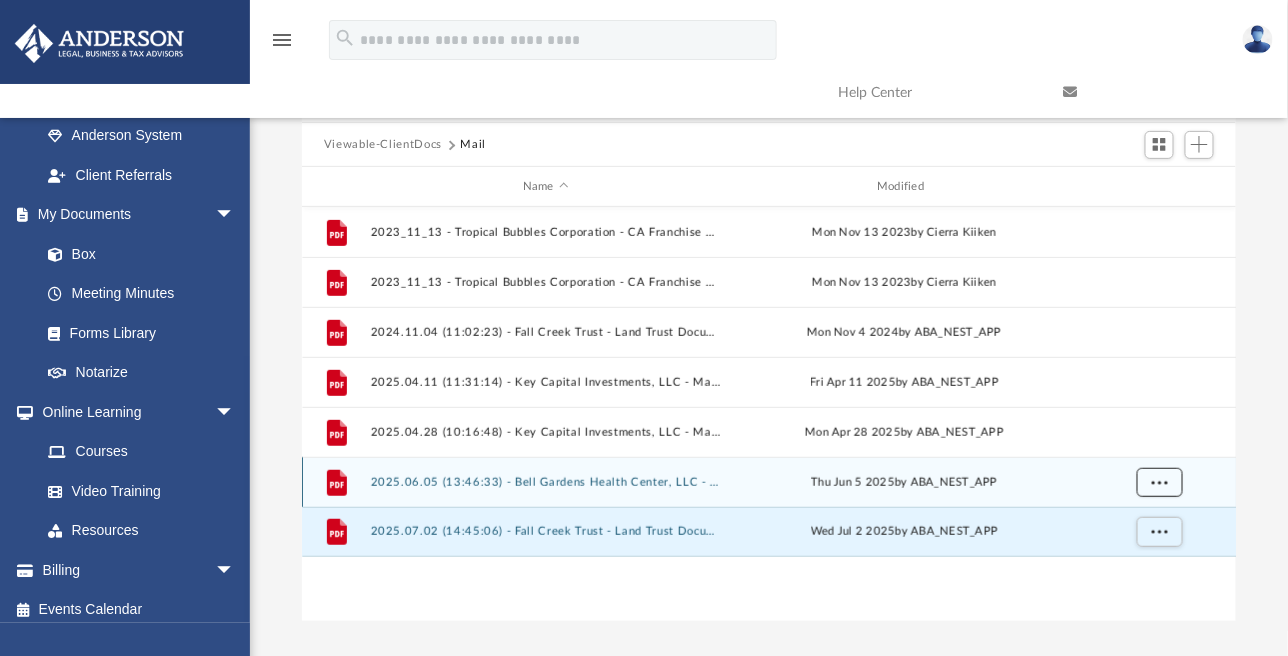 click at bounding box center [1159, 481] 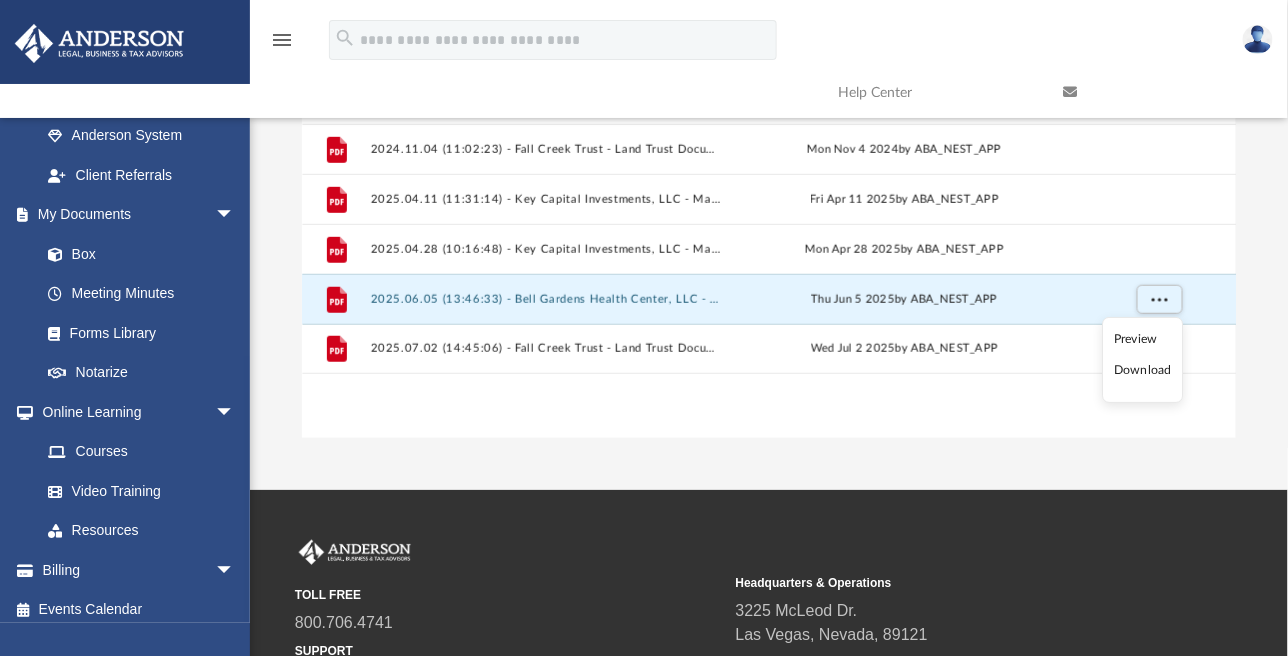 scroll, scrollTop: 332, scrollLeft: 0, axis: vertical 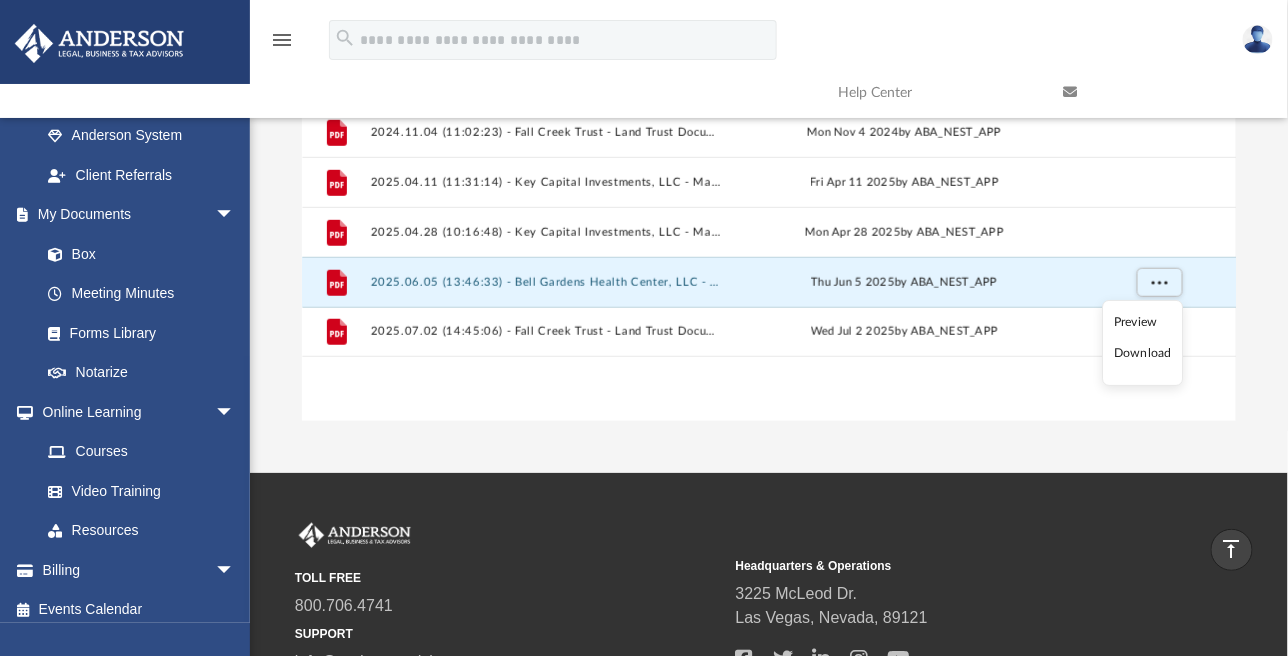 click on "Download" at bounding box center [1143, 354] 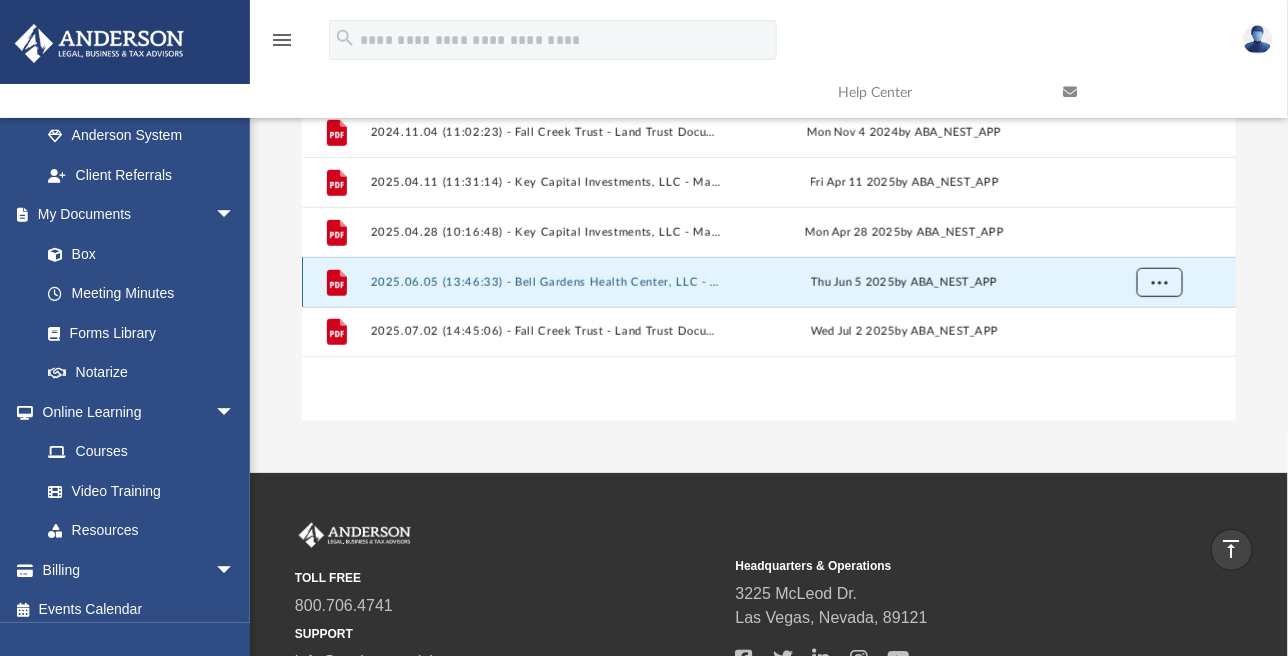 click at bounding box center [1159, 281] 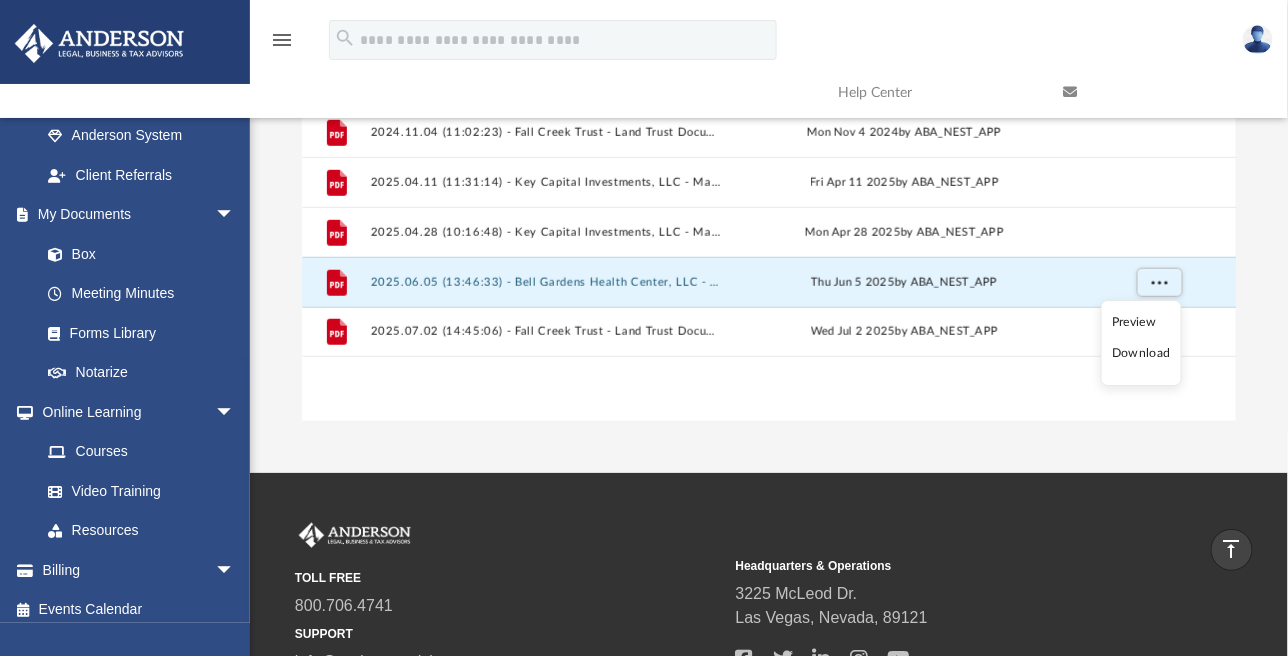 click on "App
wolfschlicht@gmail.com
Sign Out
wolfschlicht@gmail.com
Home
Online Ordering
Tax Organizers
Order Status  NEW
Platinum Q&A arrow_drop_down
Client FAQ
Platinum Walkthrough
Submit a Question
Answered Questions
Document Review
Platinum Knowledge Room
Tax & Bookkeeping Packages
Land Trust & Deed Forum
Portal Feedback
Digital Products arrow_drop_down
Tax Toolbox
Virtual Bookkeeping
Land Trust Kit" at bounding box center [644, 70] 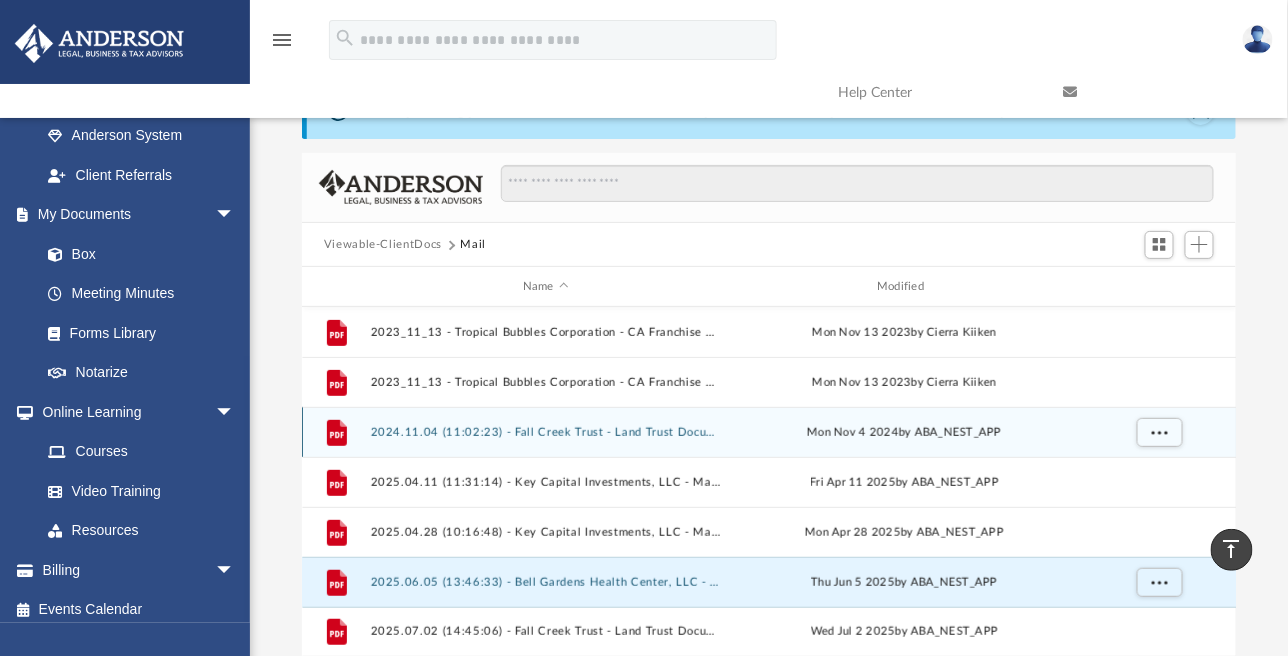 scroll, scrollTop: 32, scrollLeft: 0, axis: vertical 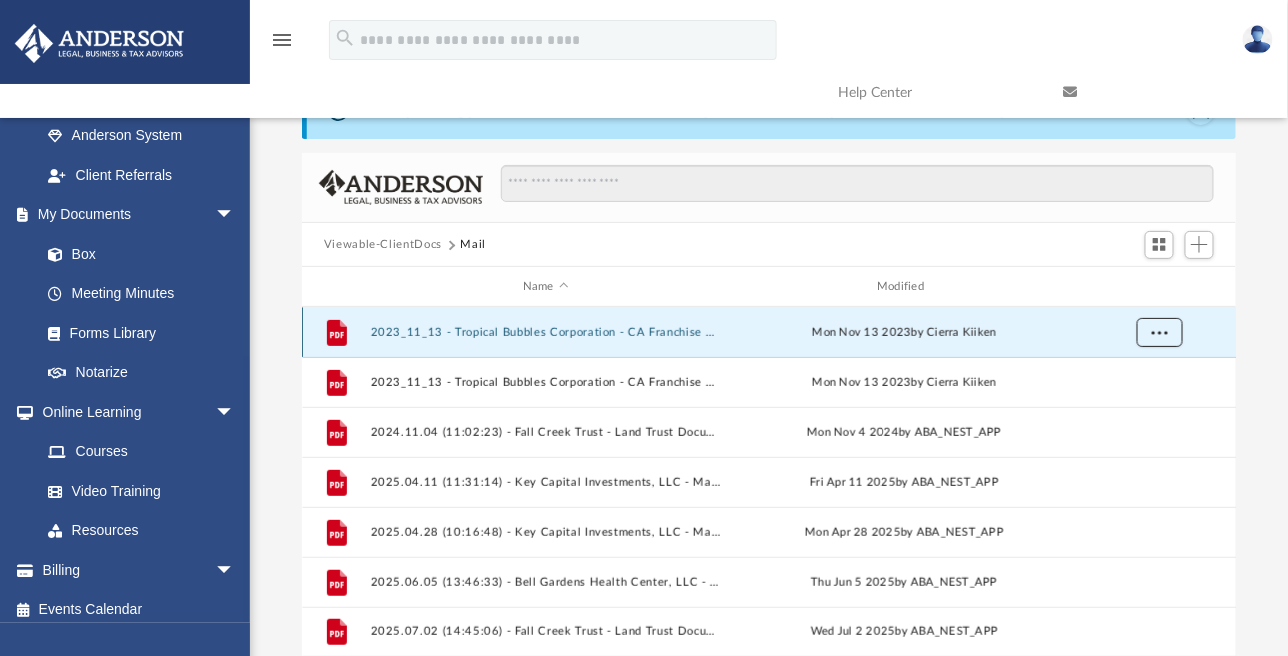 click at bounding box center (1159, 331) 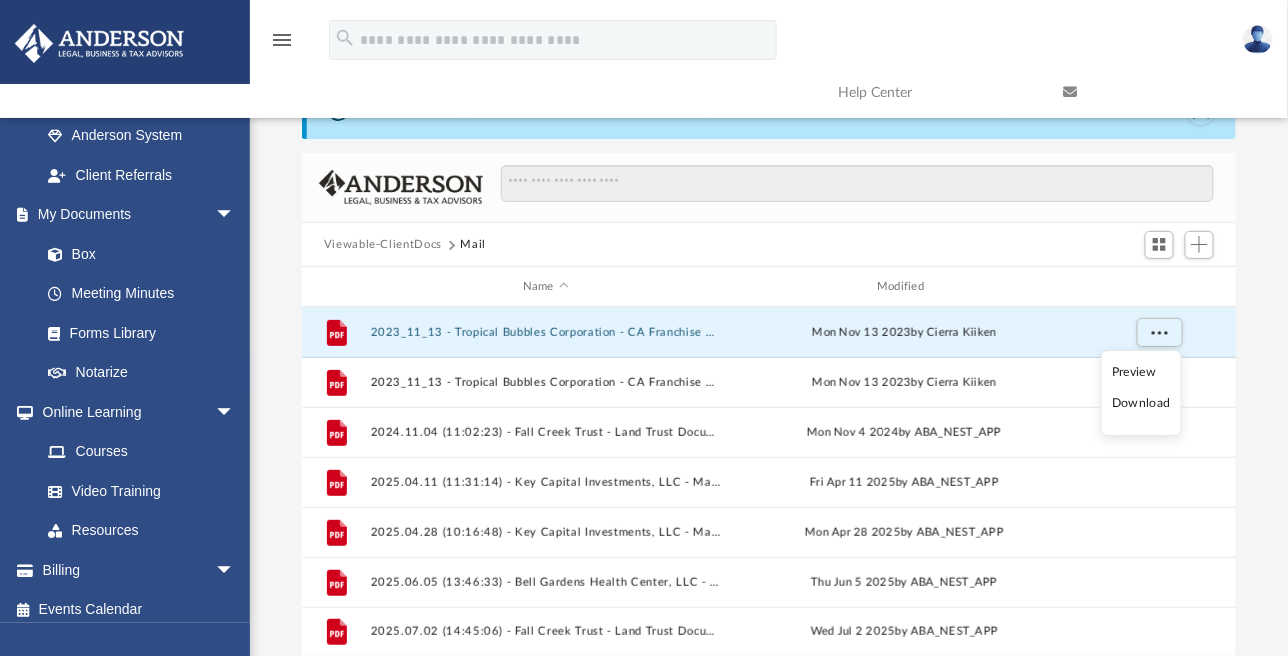 click on "Download" at bounding box center [1141, 404] 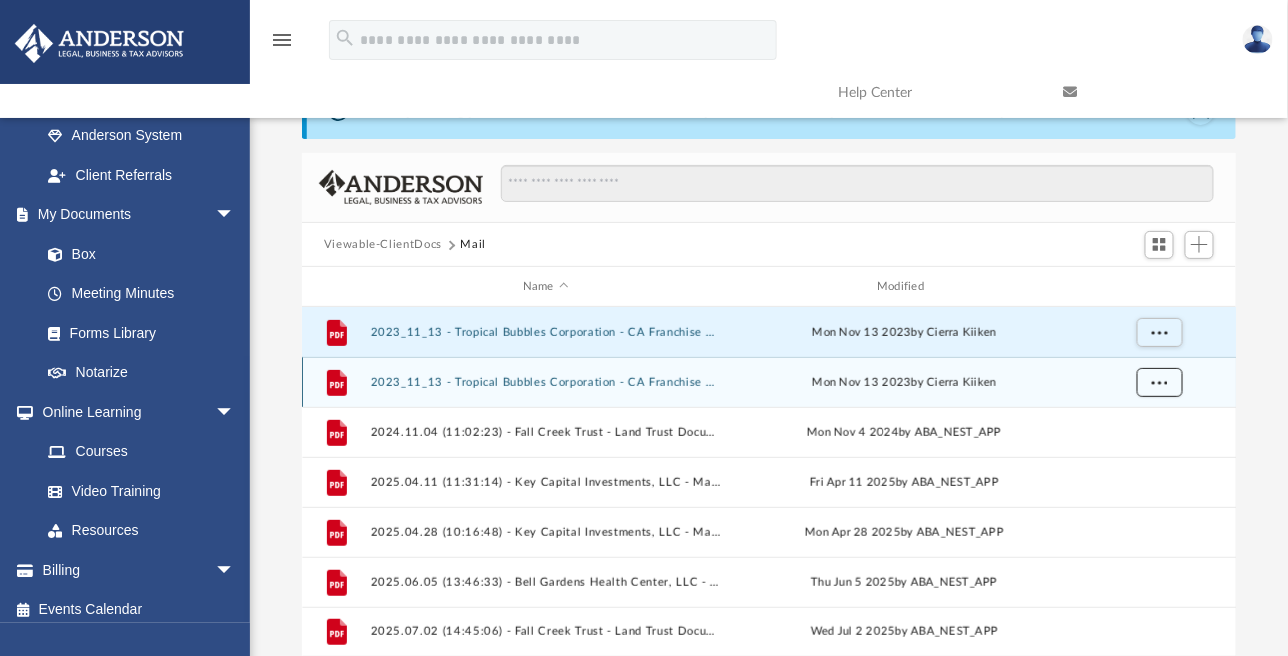 click at bounding box center [1159, 381] 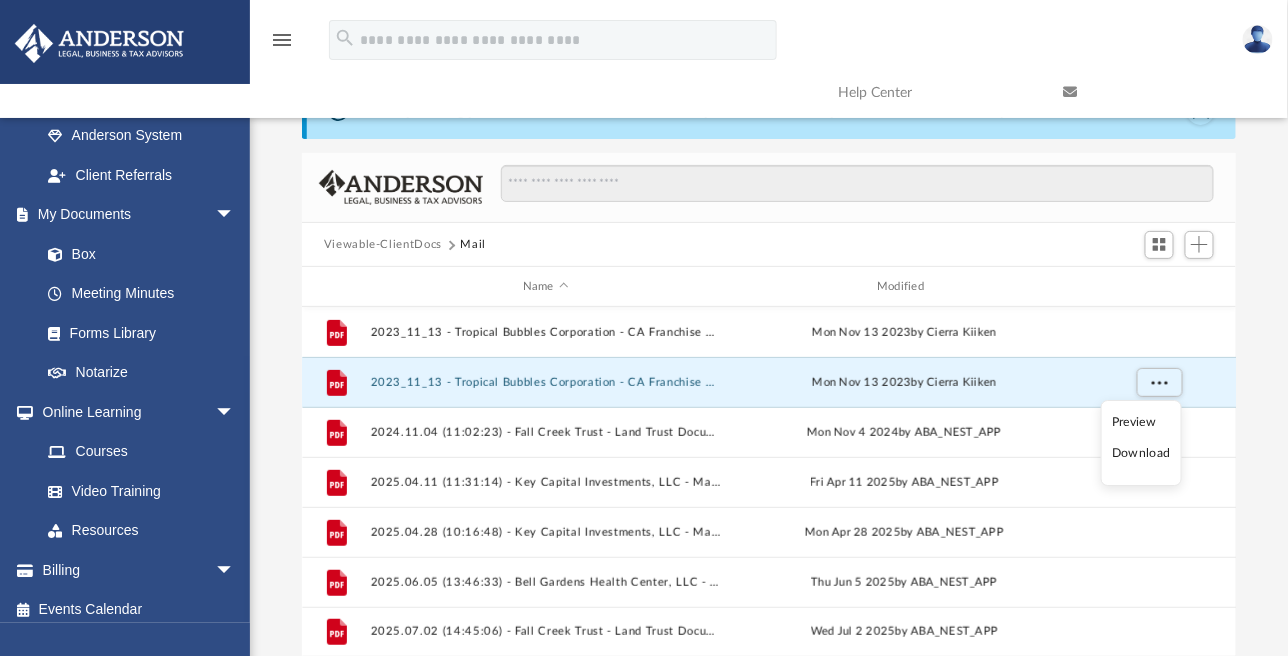 click on "Download" at bounding box center (1141, 454) 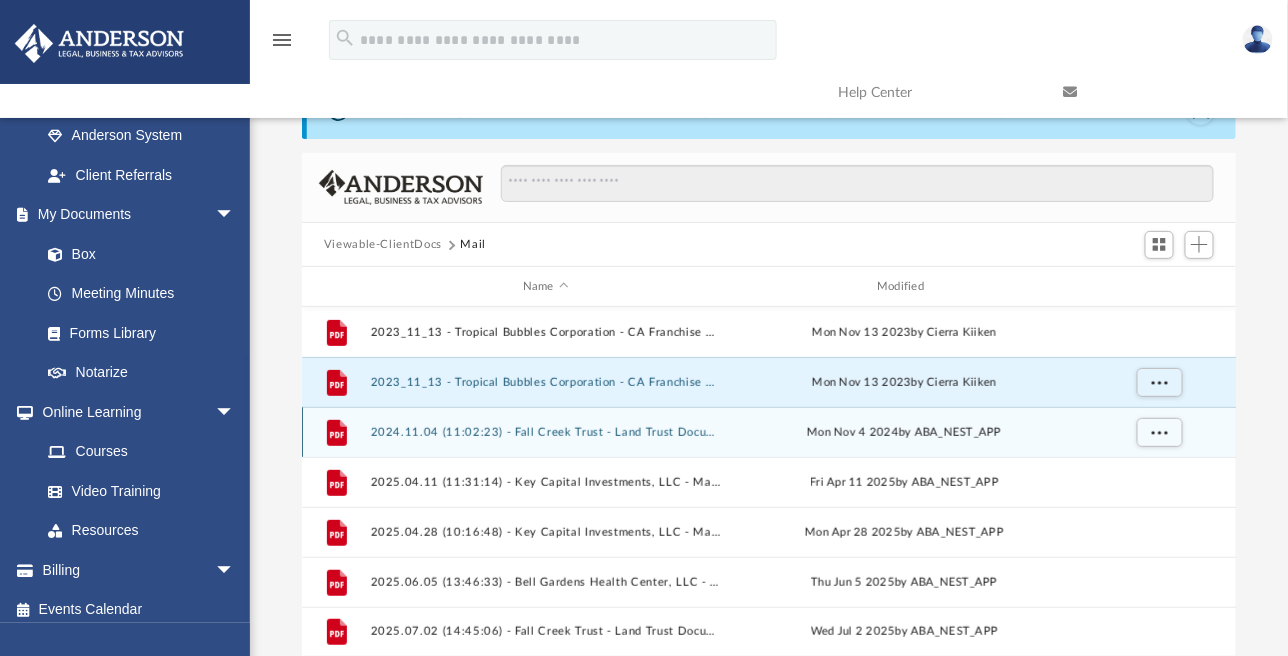 click on "File 2024.11.04 (11:02:23) - Fall Creek Trust - Land Trust Documents from LOS ANGELES COUNTY TREASURER AND TAX COLLECTOR.pdf Mon Nov 4 2024  by ABA_NEST_APP" at bounding box center (769, 432) 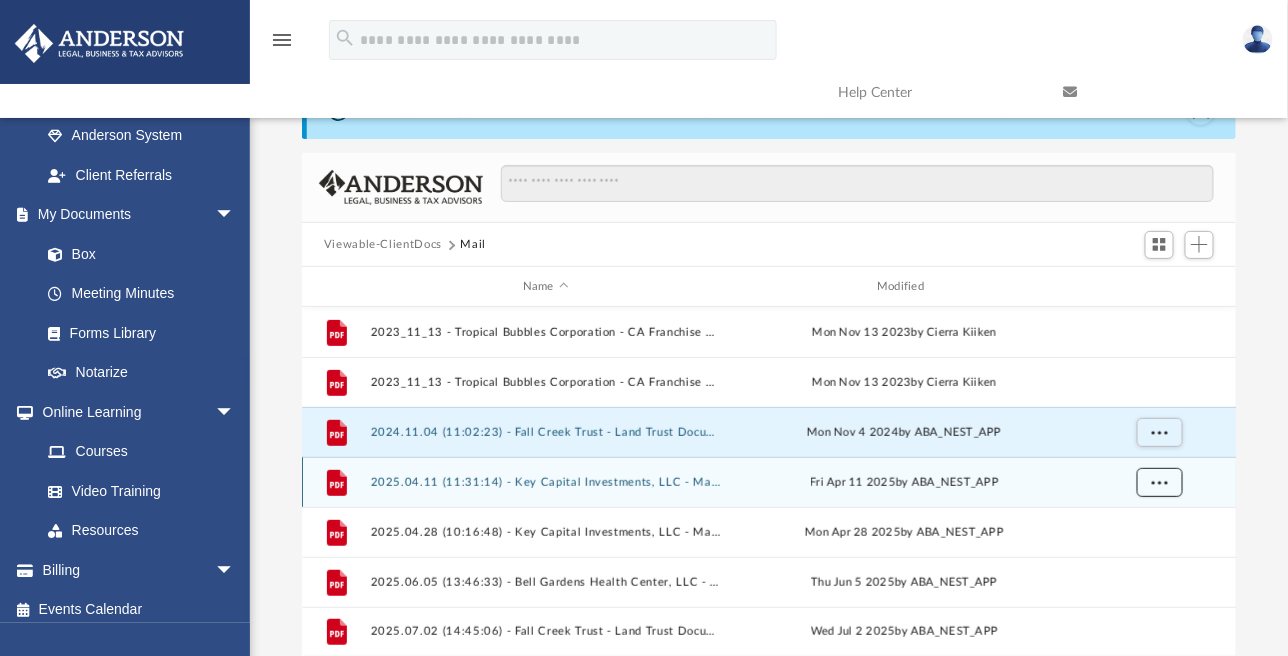 click at bounding box center (1159, 481) 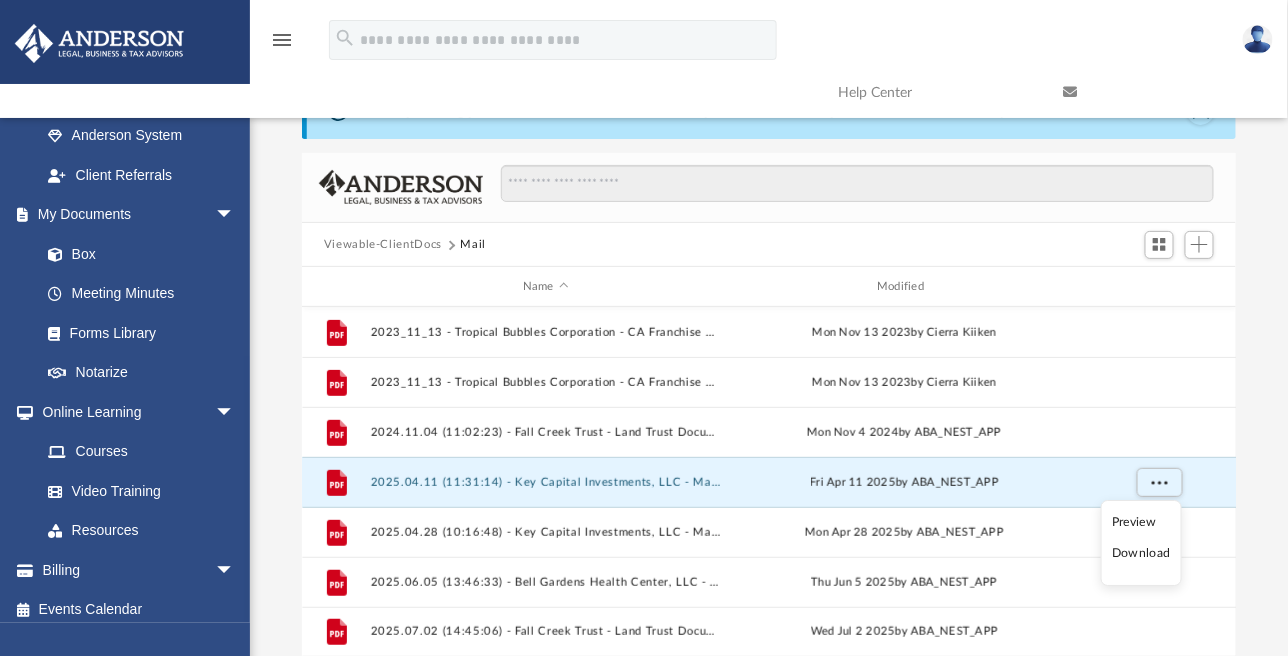 click at bounding box center [1174, 592] 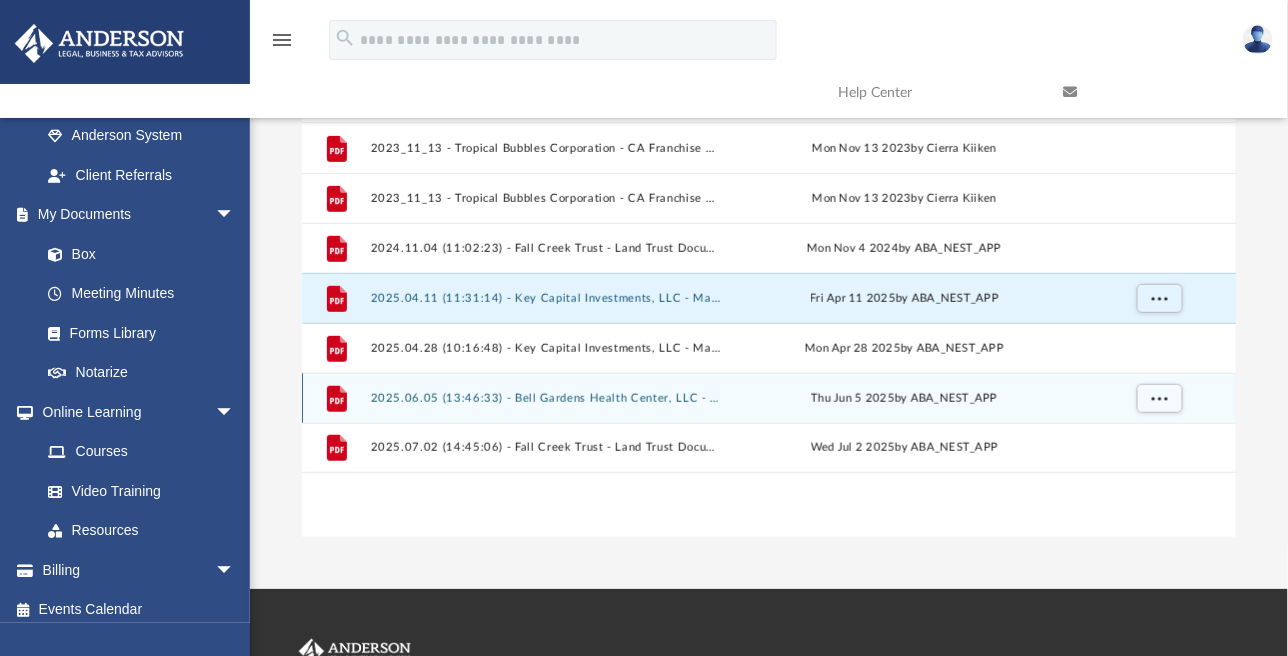 scroll, scrollTop: 232, scrollLeft: 0, axis: vertical 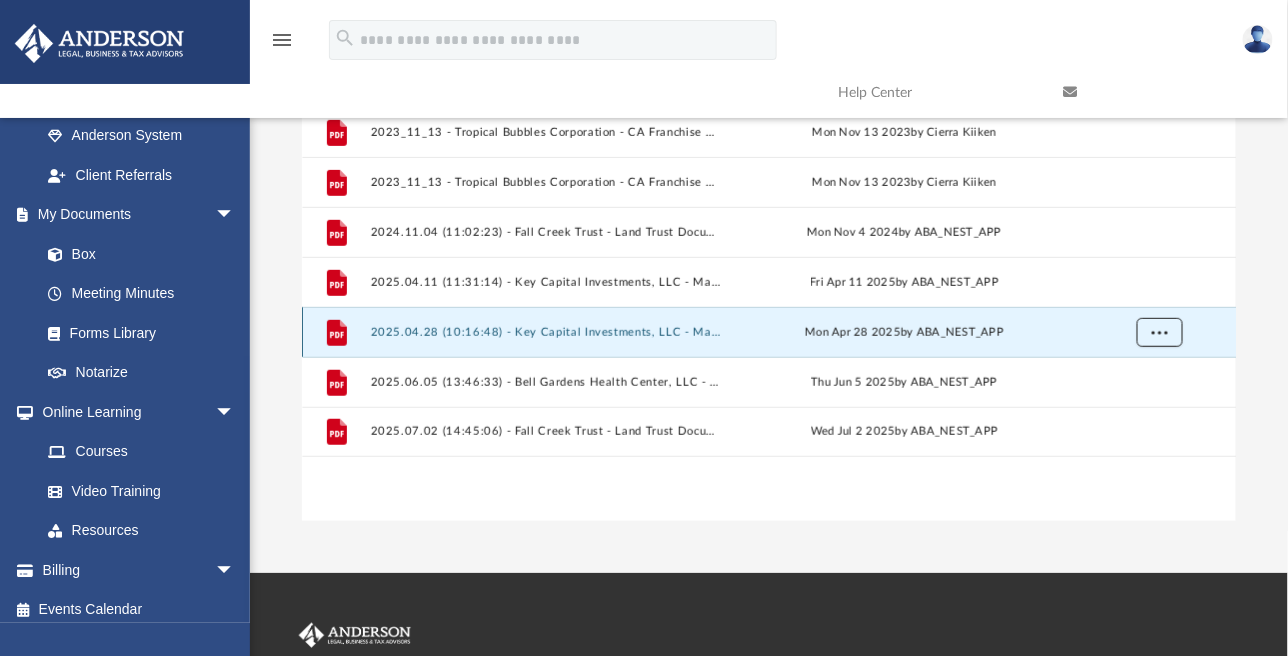 click at bounding box center (1159, 331) 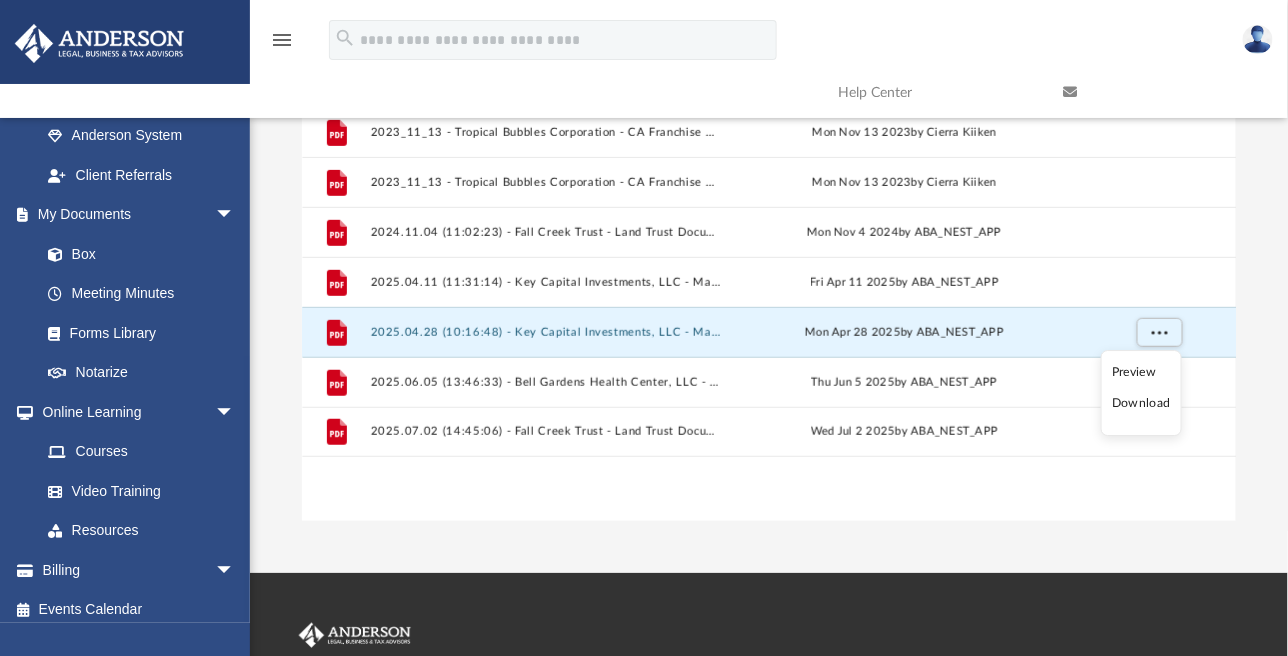 click on "Download" at bounding box center [1141, 404] 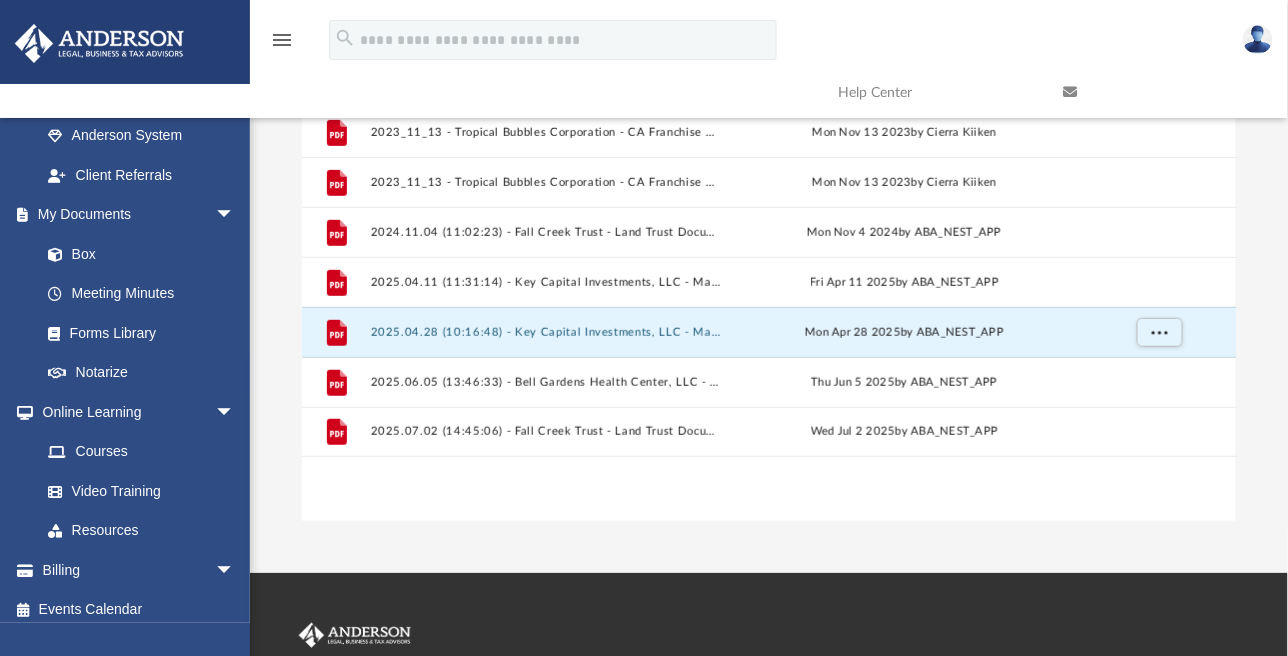 click on "Scroll to top
vertical_align_top" at bounding box center (1232, 550) 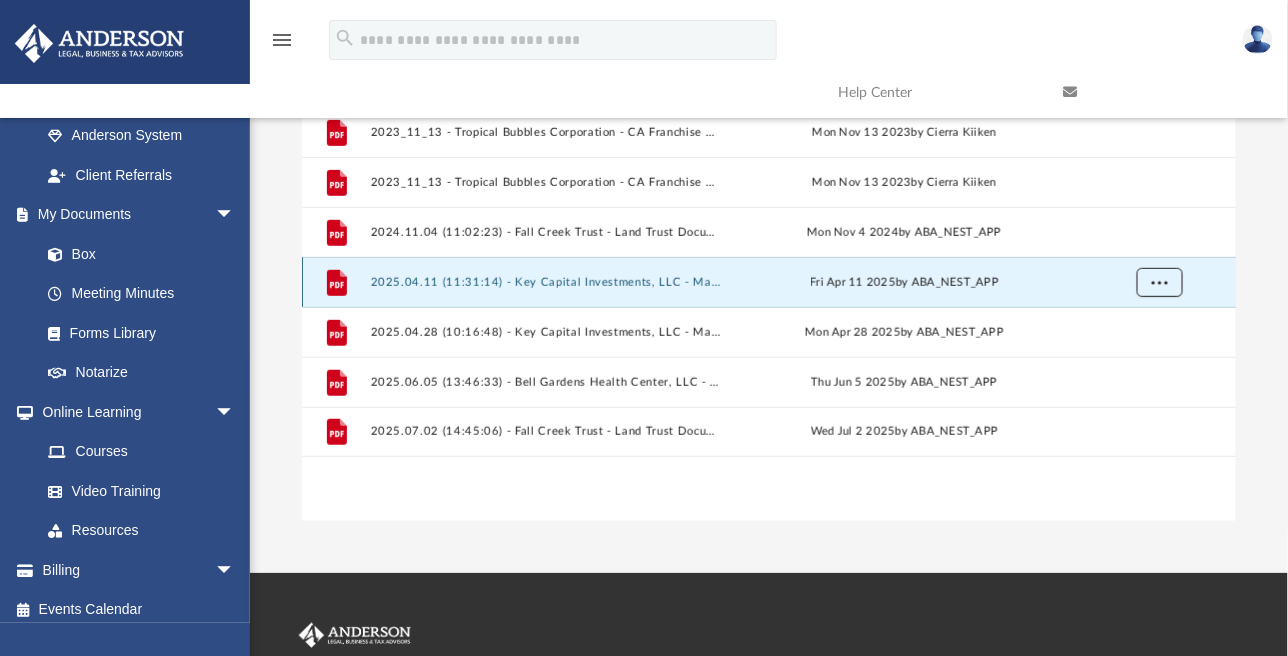 click at bounding box center (1159, 281) 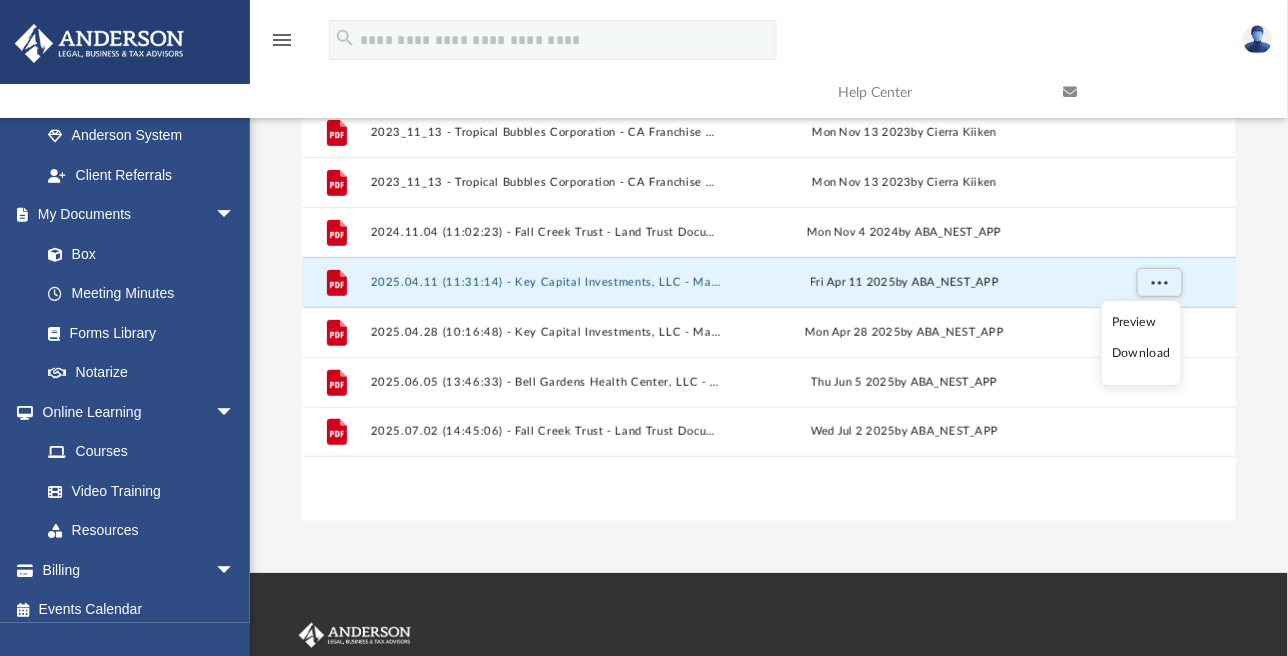 click on "Download" at bounding box center [1141, 354] 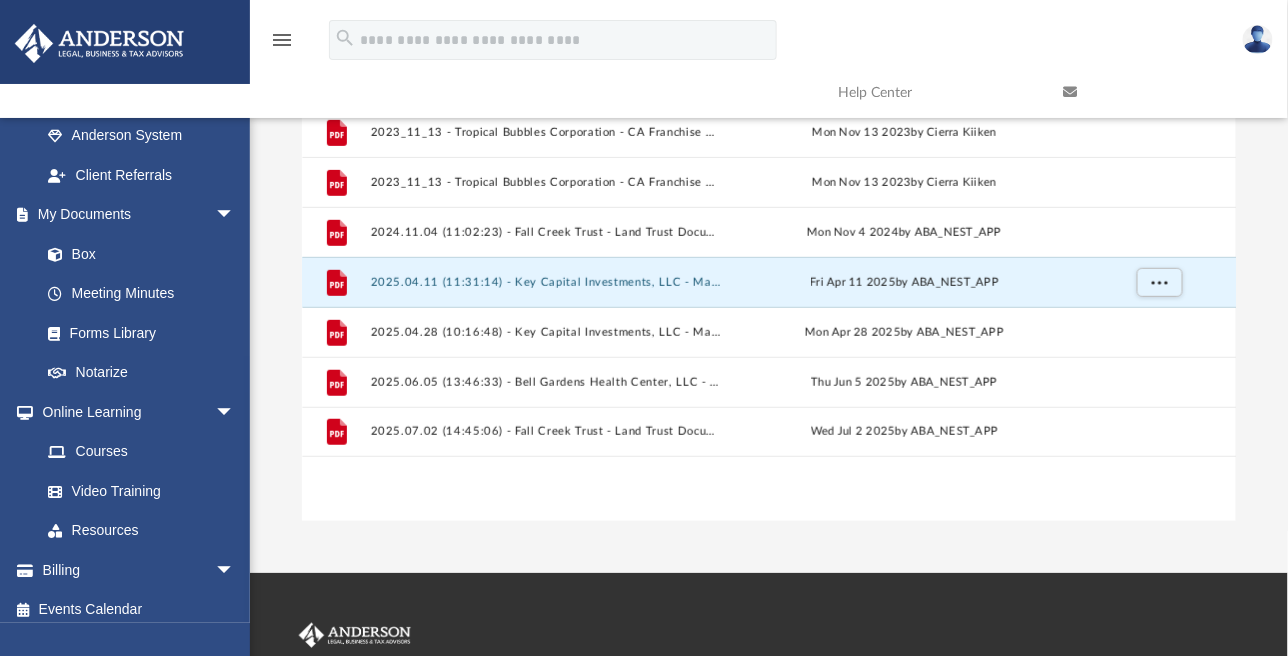 click on "App
wolfschlicht@gmail.com
Sign Out
wolfschlicht@gmail.com
Home
Online Ordering
Tax Organizers
Order Status  NEW
Platinum Q&A arrow_drop_down
Client FAQ
Platinum Walkthrough
Submit a Question
Answered Questions
Document Review
Platinum Knowledge Room
Tax & Bookkeeping Packages
Land Trust & Deed Forum
Portal Feedback
Digital Products arrow_drop_down
Tax Toolbox
Virtual Bookkeeping
Land Trust Kit" at bounding box center (644, 170) 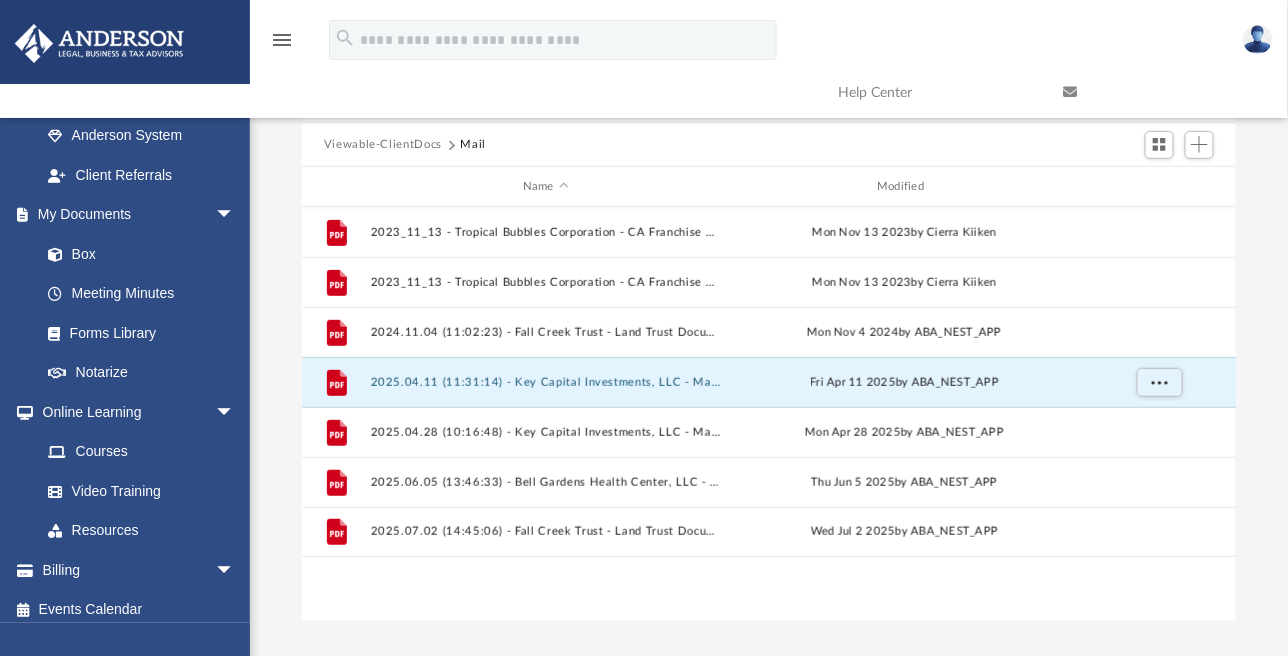 scroll, scrollTop: 0, scrollLeft: 0, axis: both 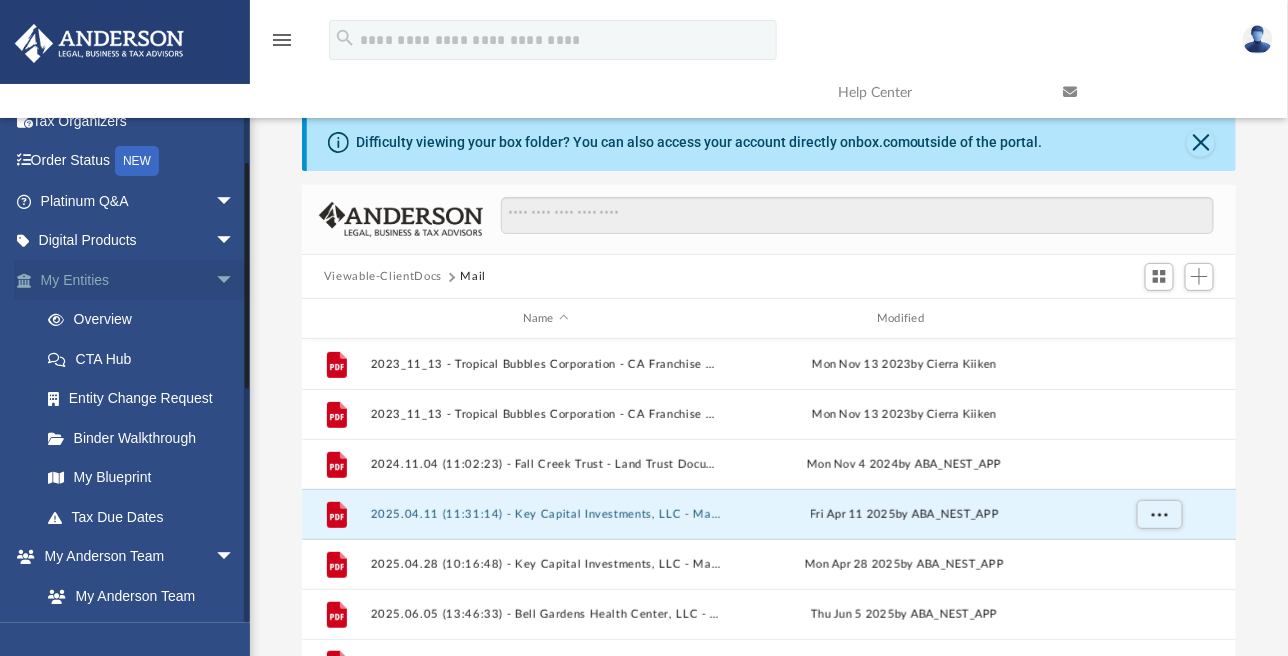 click on "My Entities arrow_drop_down" at bounding box center [139, 280] 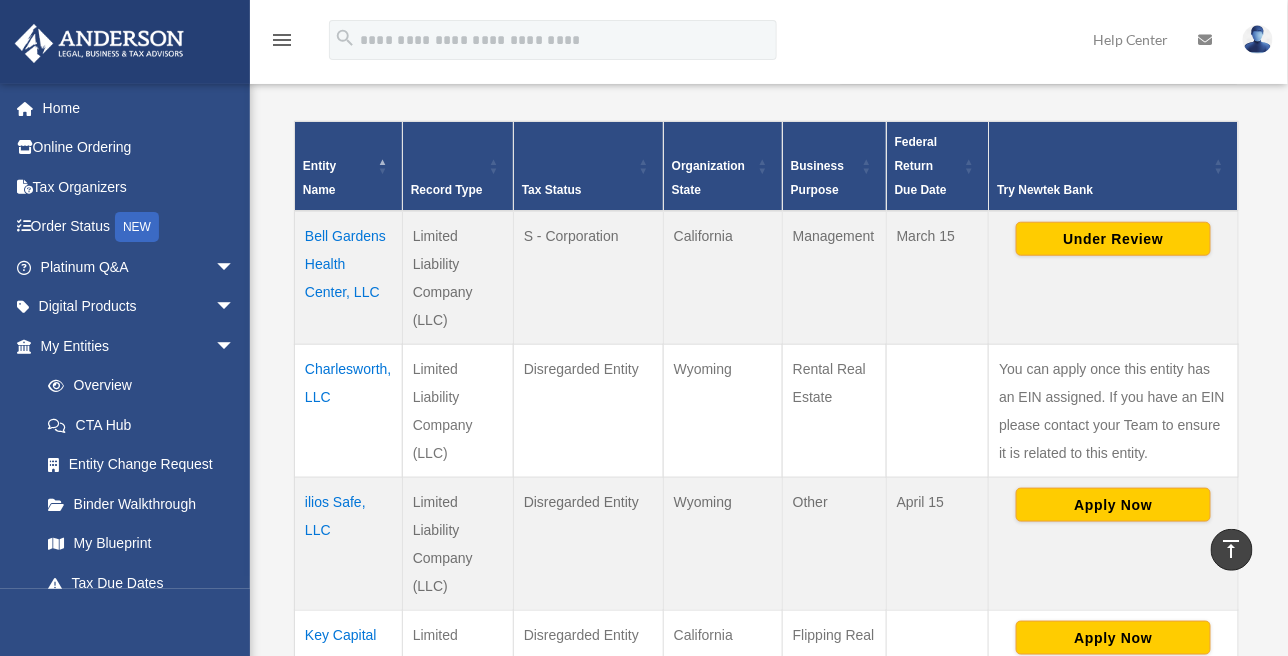 scroll, scrollTop: 500, scrollLeft: 0, axis: vertical 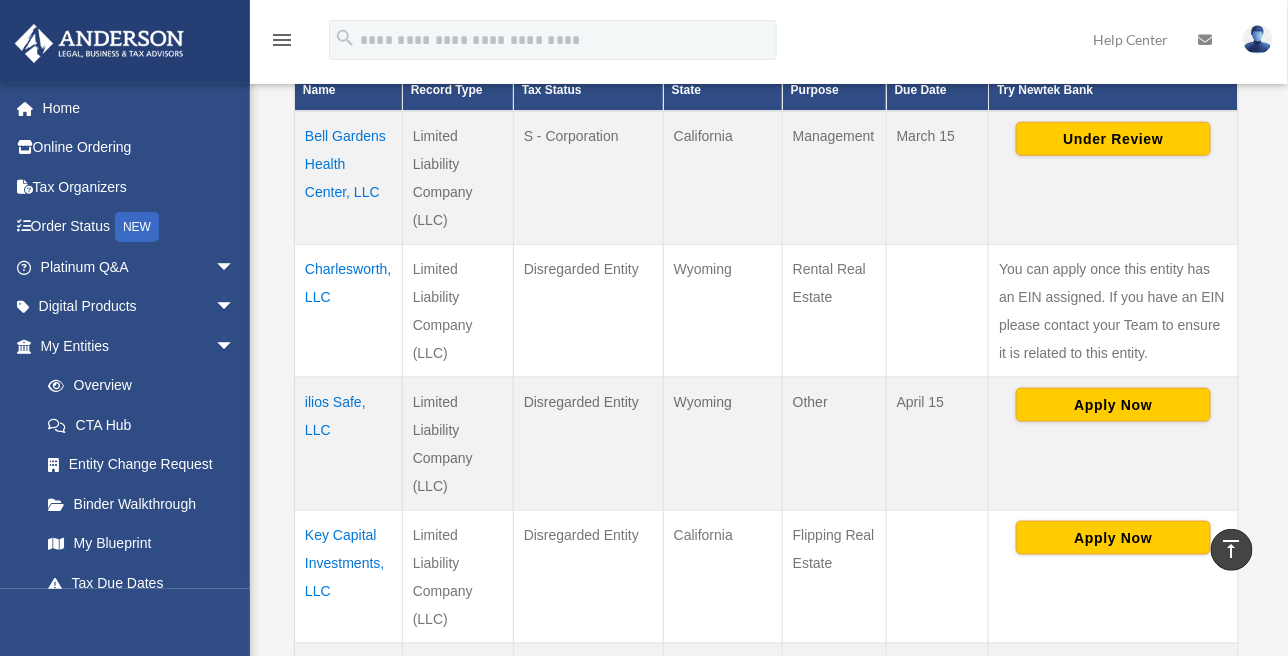 click on "ilios Safe, LLC" at bounding box center (349, 443) 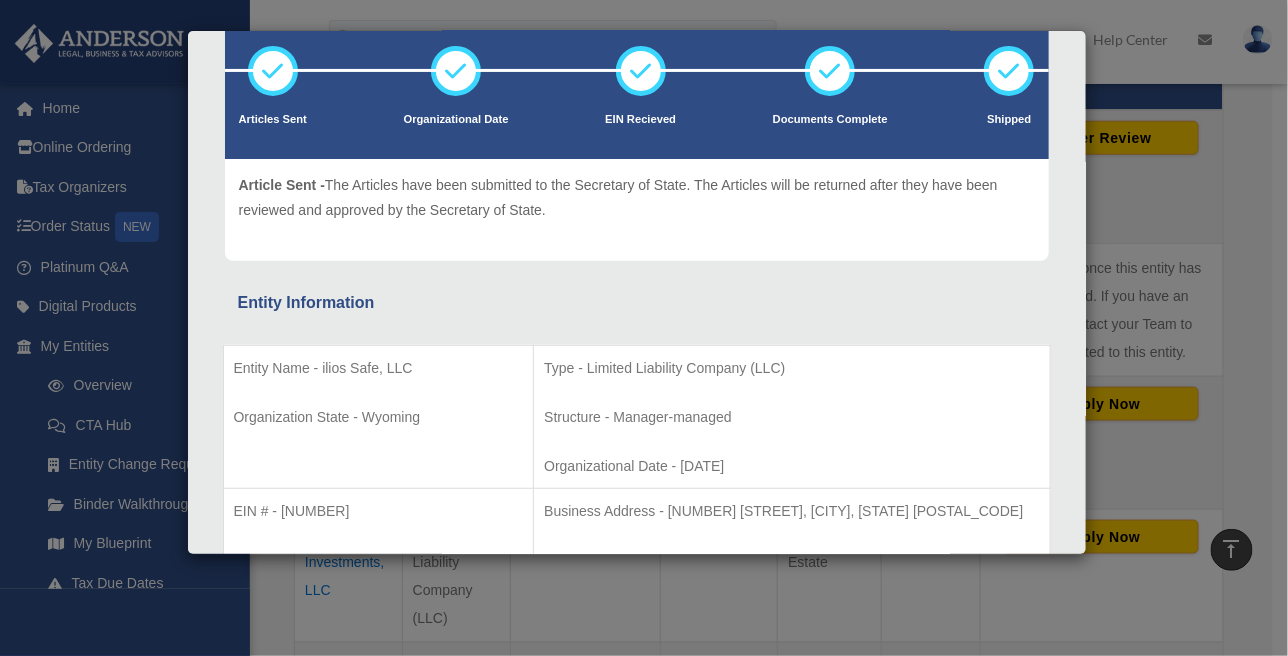 scroll, scrollTop: 0, scrollLeft: 0, axis: both 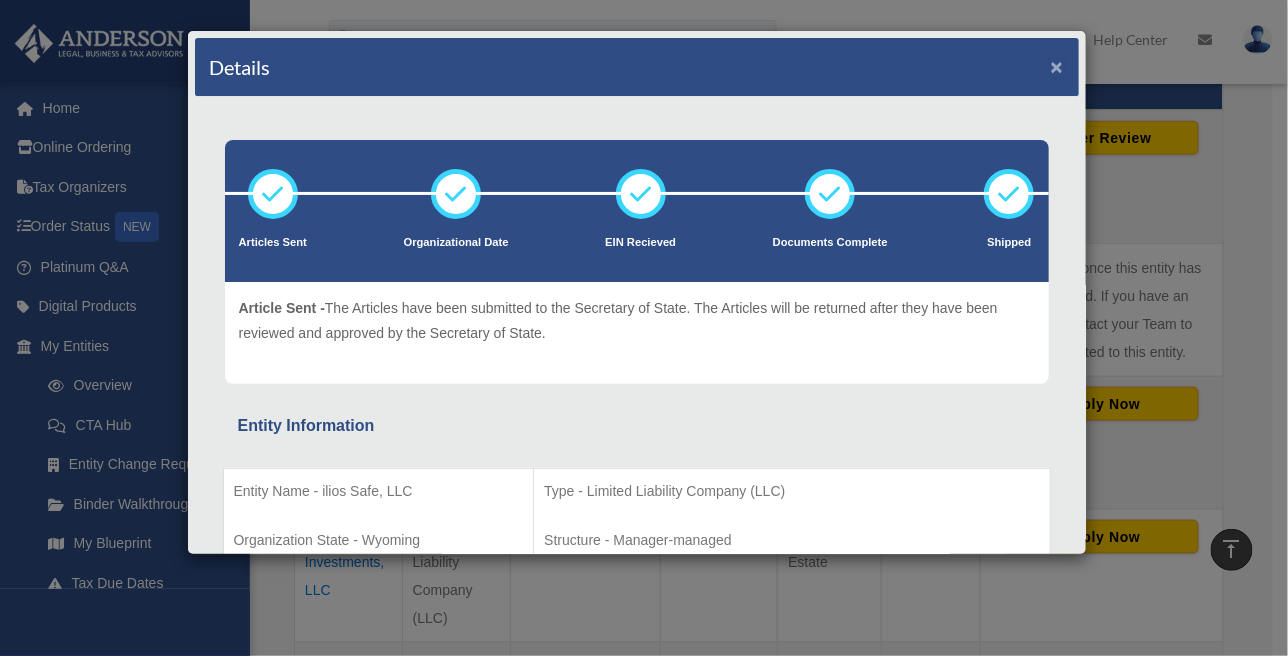 click on "×" at bounding box center [1057, 66] 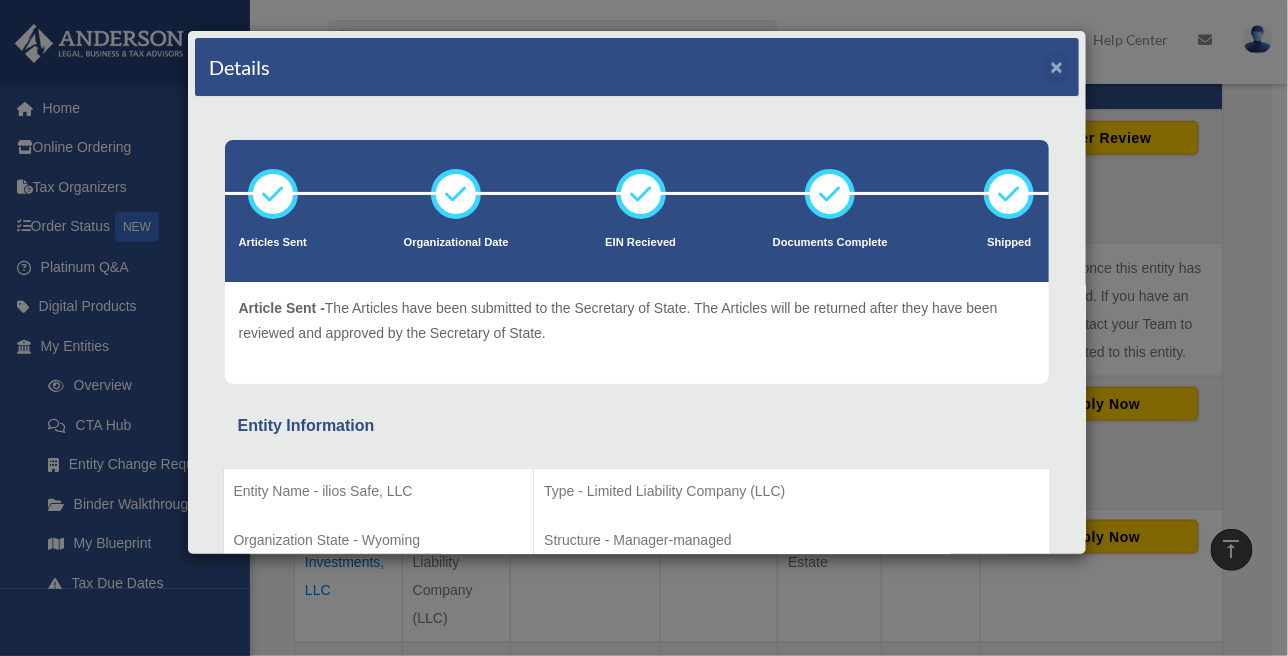 click on "Articles Sent
Organizational Date" at bounding box center [637, 1375] 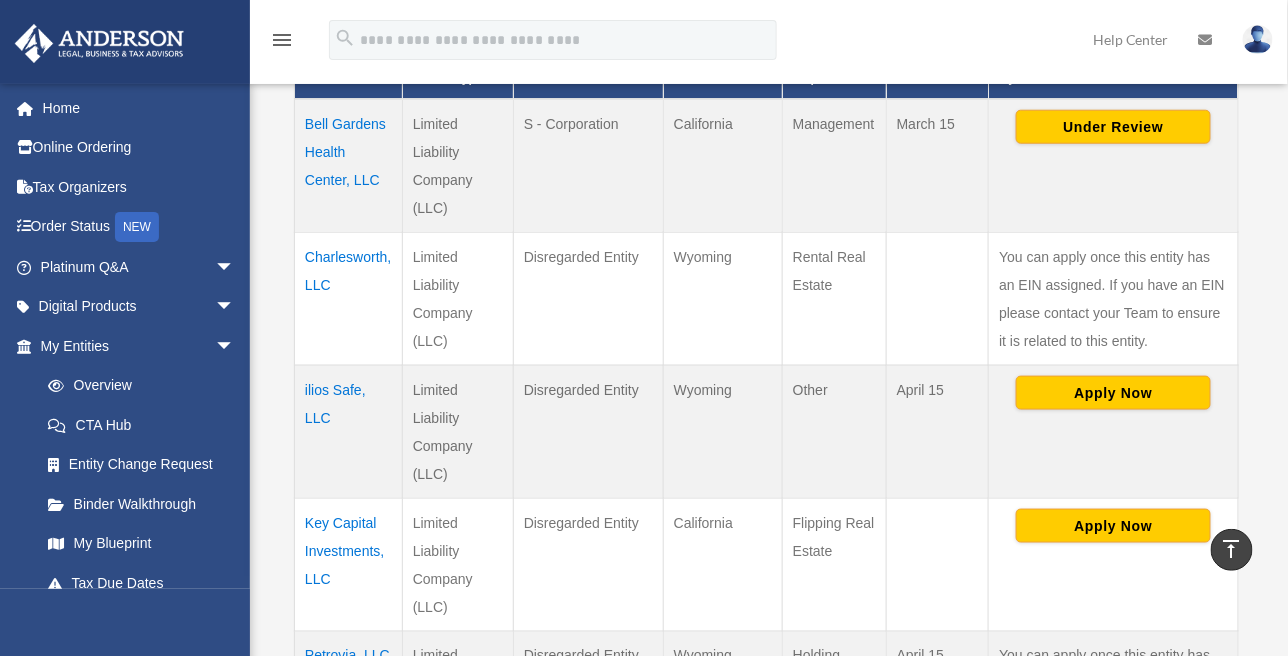 scroll, scrollTop: 500, scrollLeft: 0, axis: vertical 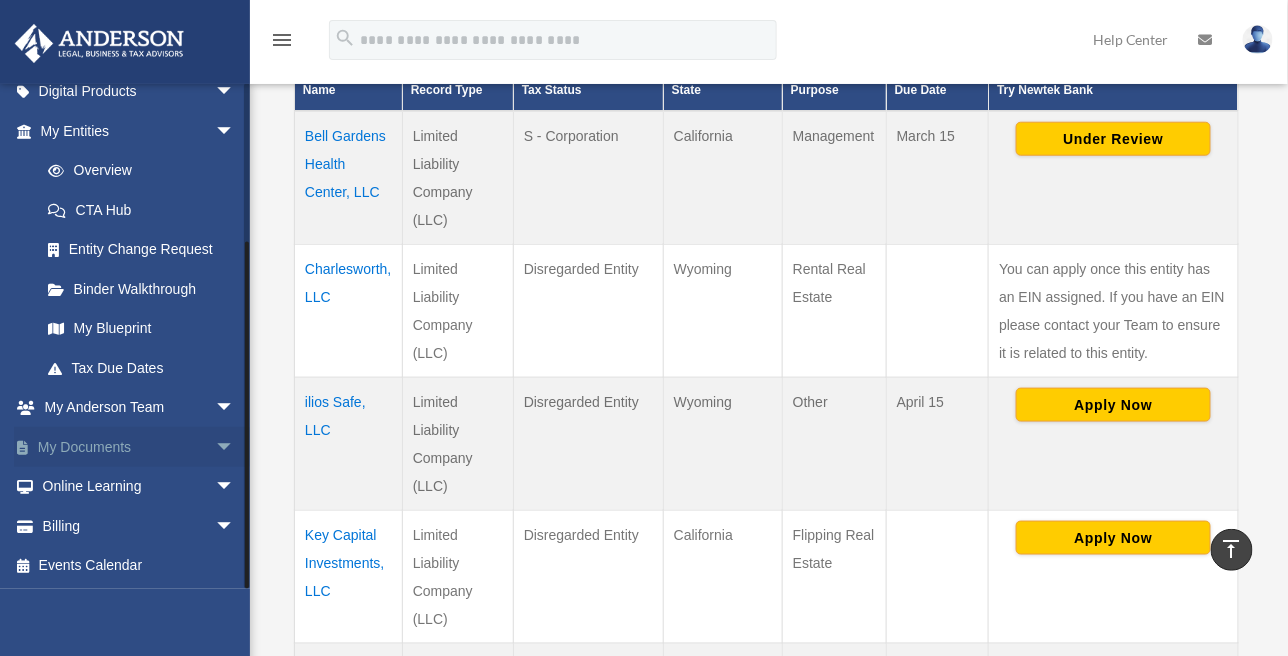 click on "My Documents arrow_drop_down" at bounding box center (139, 447) 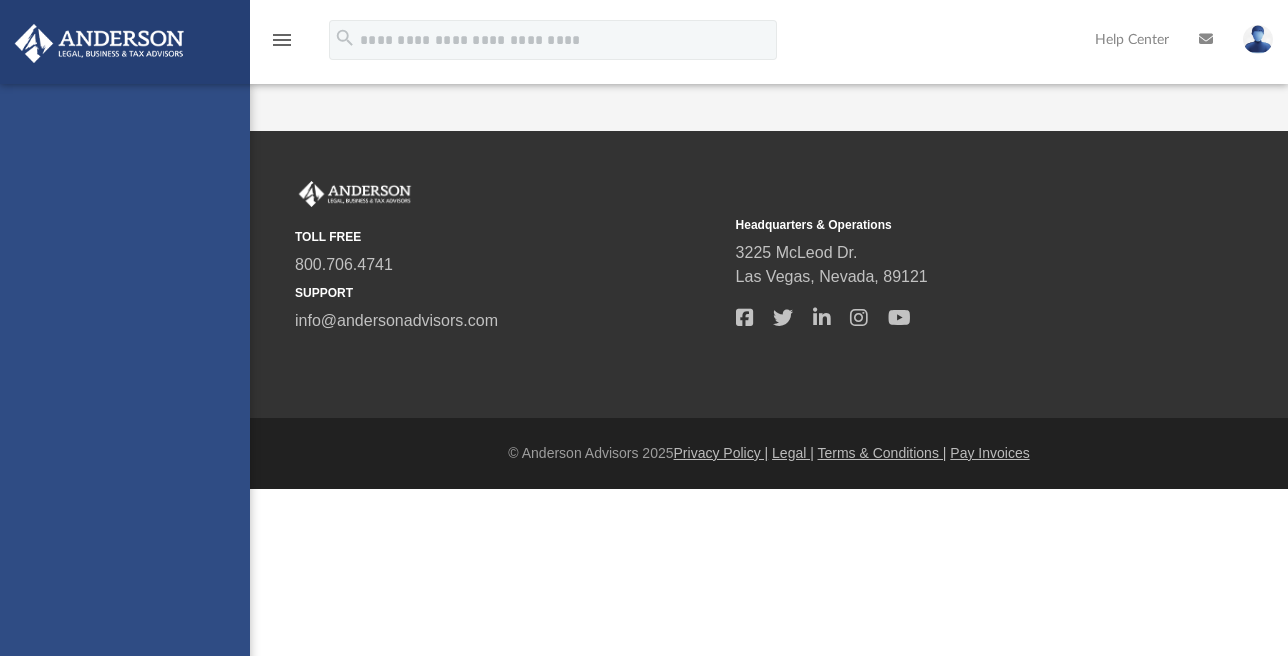 scroll, scrollTop: 0, scrollLeft: 0, axis: both 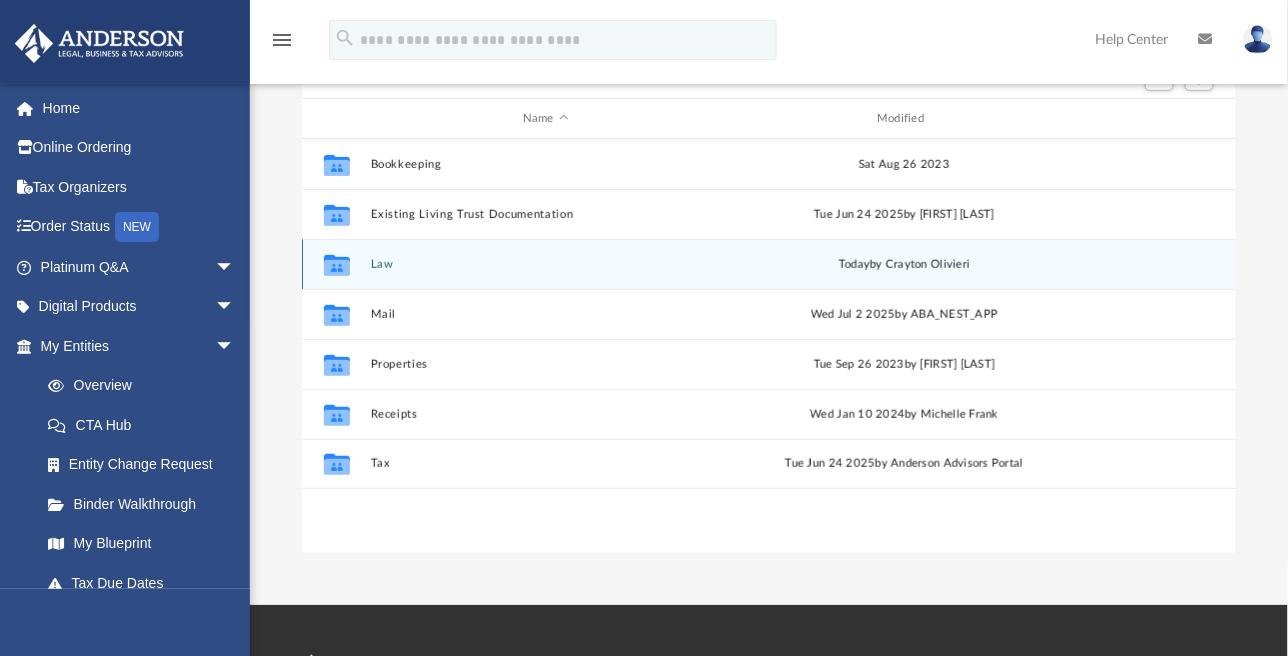 click on "Law" at bounding box center (545, 264) 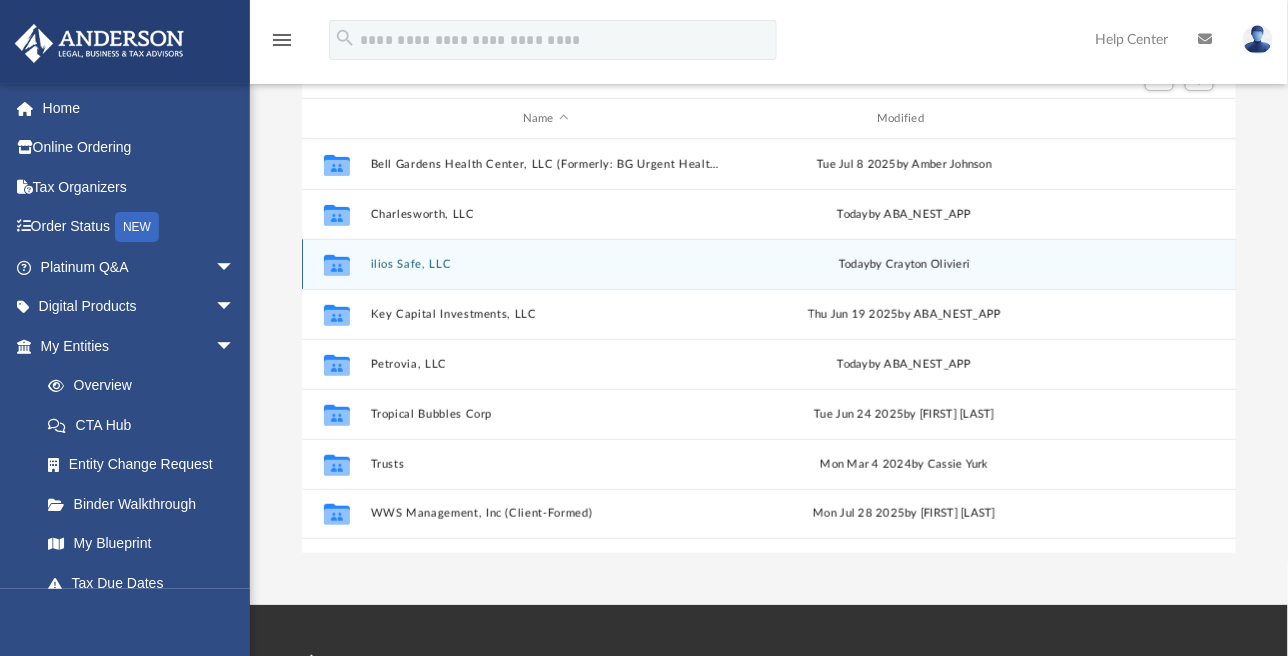 click on "ilios Safe, LLC" at bounding box center [545, 264] 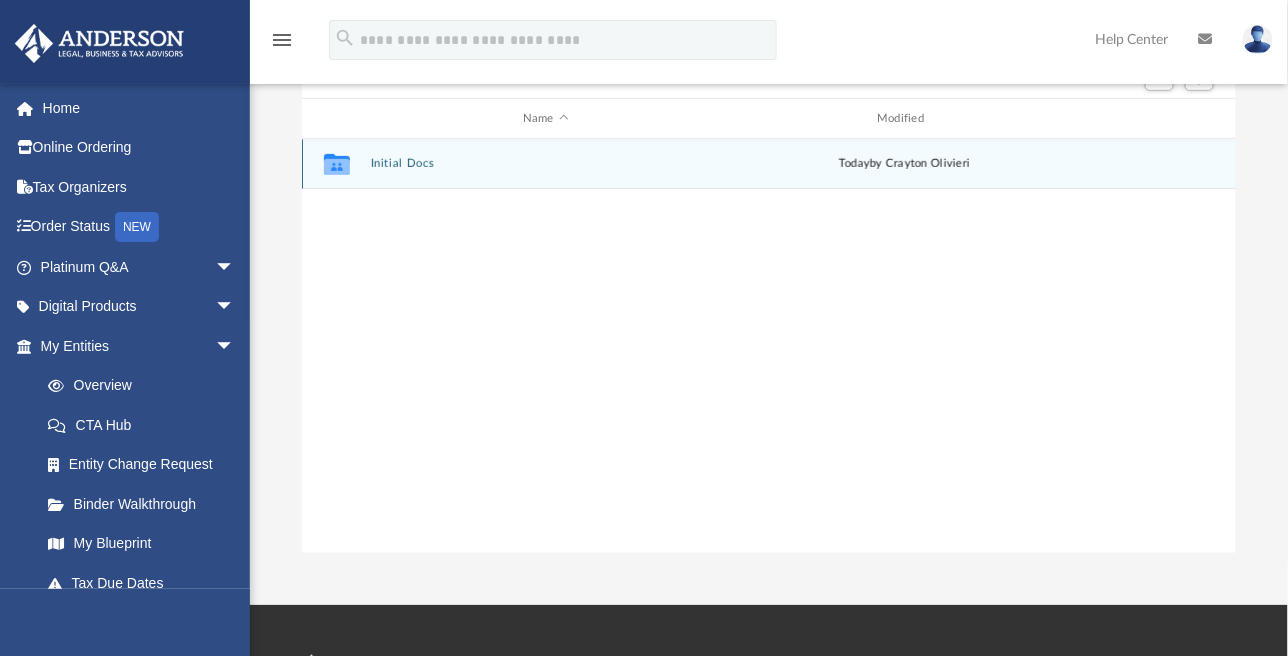 click on "Initial Docs" at bounding box center [545, 163] 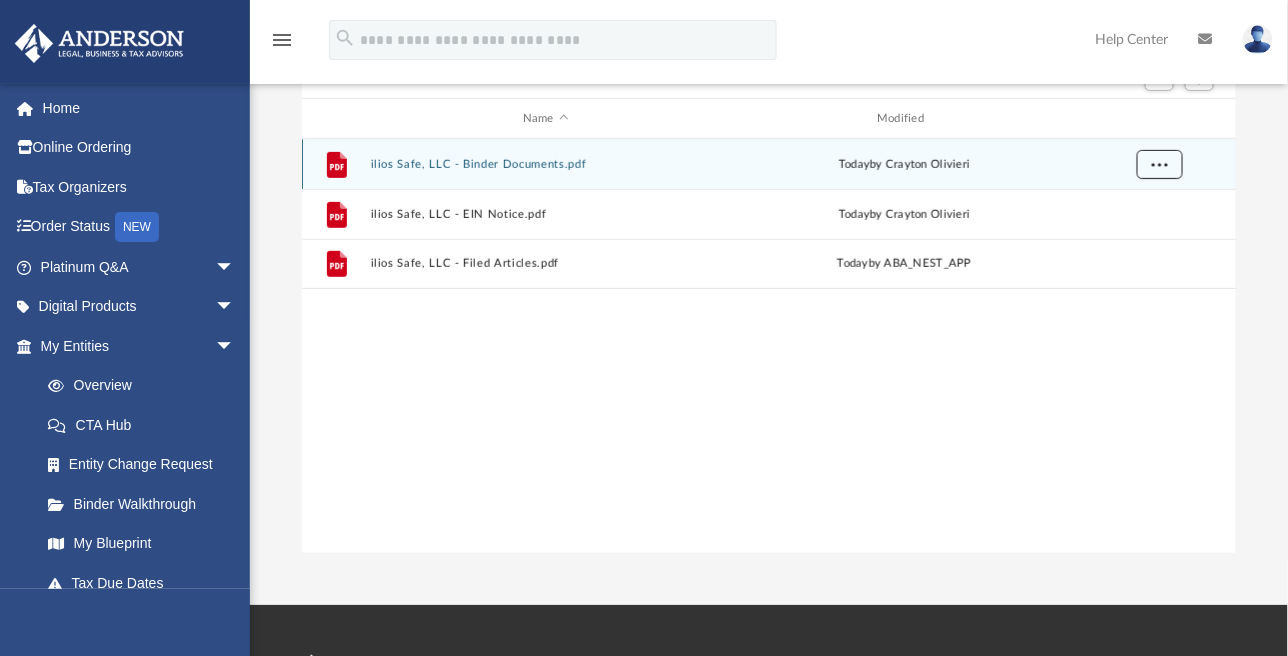 click at bounding box center [1159, 163] 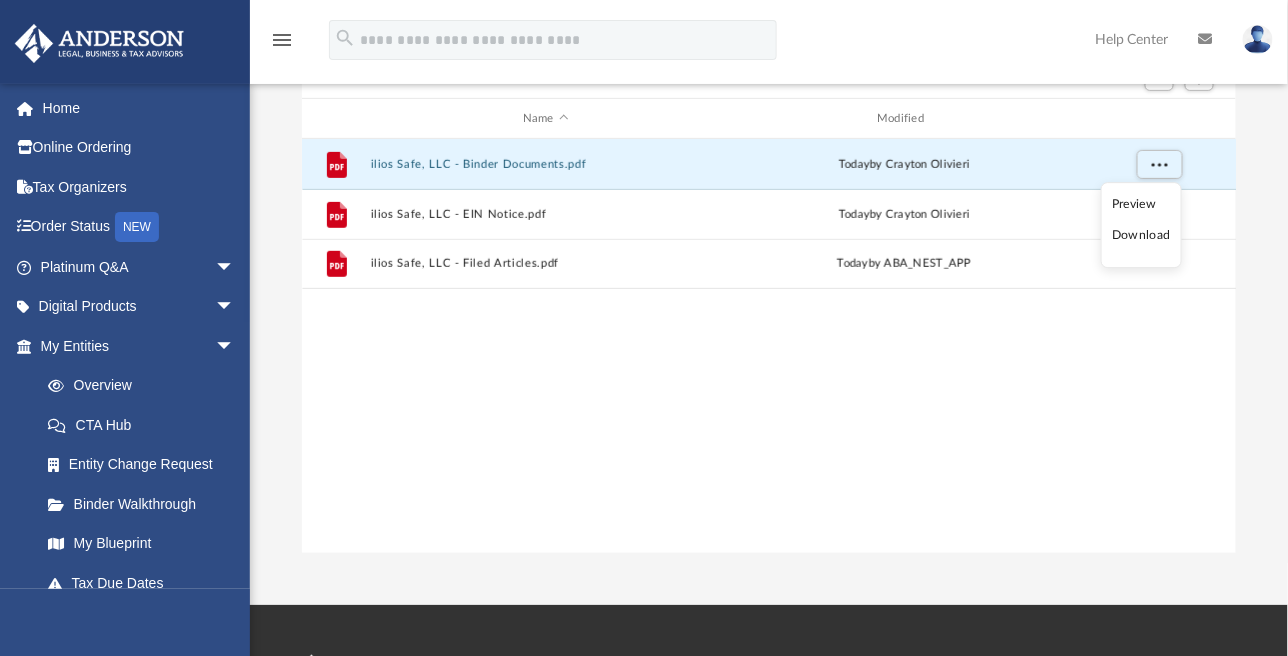 click on "Download" at bounding box center (1141, 236) 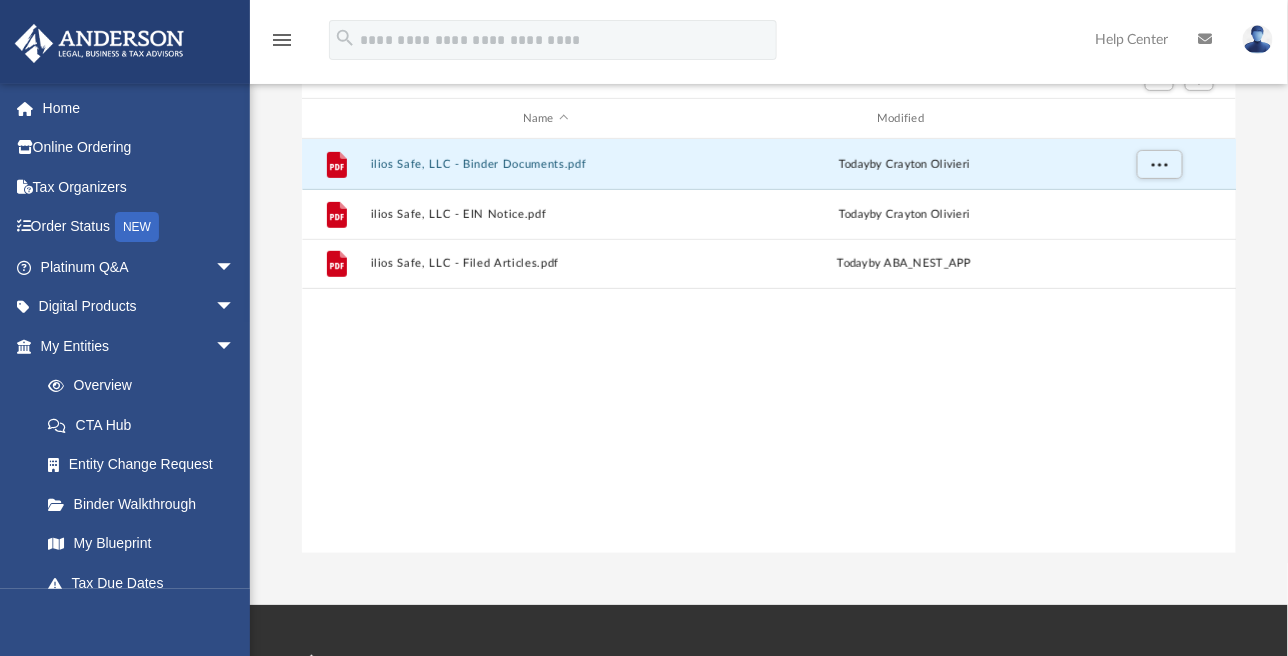 click on "File ilios Safe, LLC - Binder Documents.pdf today  by [FIRST] [LAST] File ilios Safe, LLC - EIN Notice.pdf today  by [FIRST] [LAST] File ilios Safe, LLC - Filed Articles.pdf today  by ABA_NEST_APP" at bounding box center (769, 346) 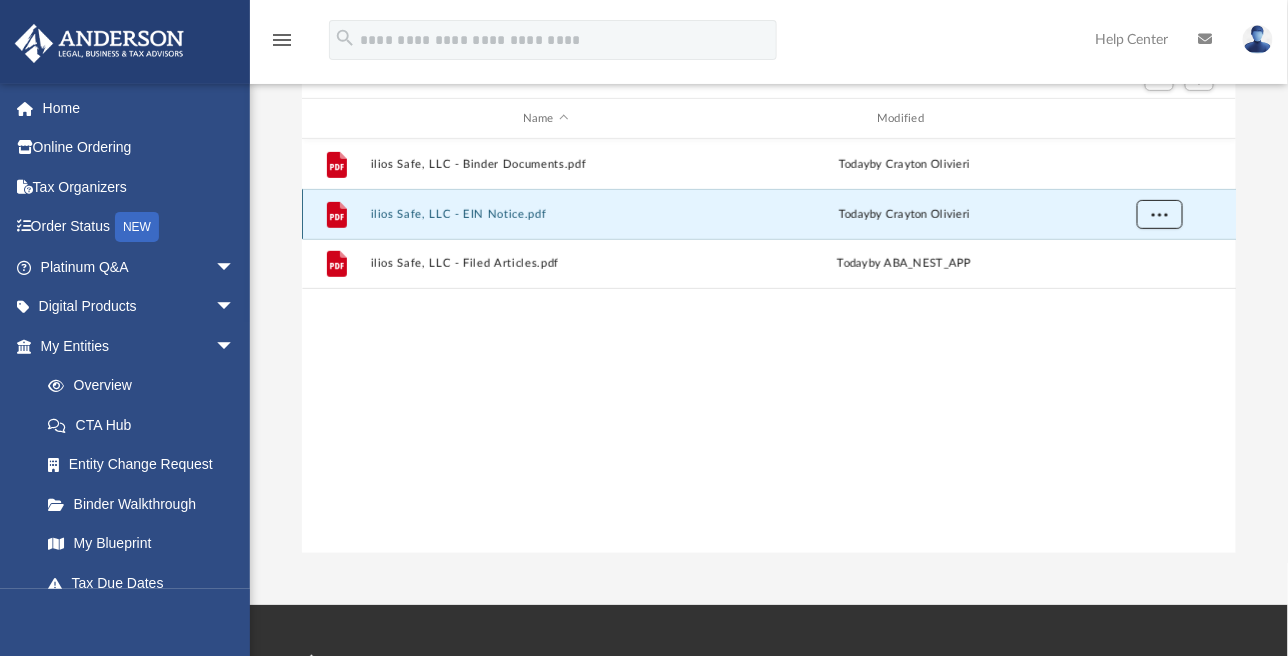 click at bounding box center (1159, 213) 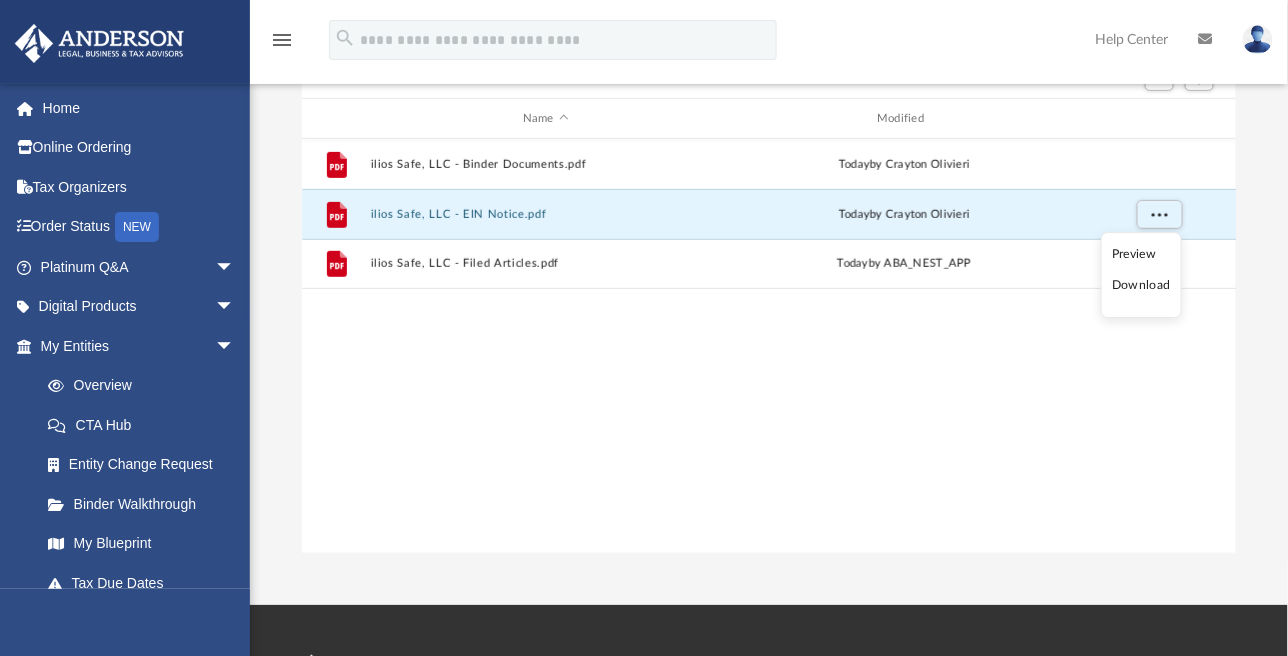 click on "Download" at bounding box center [1141, 286] 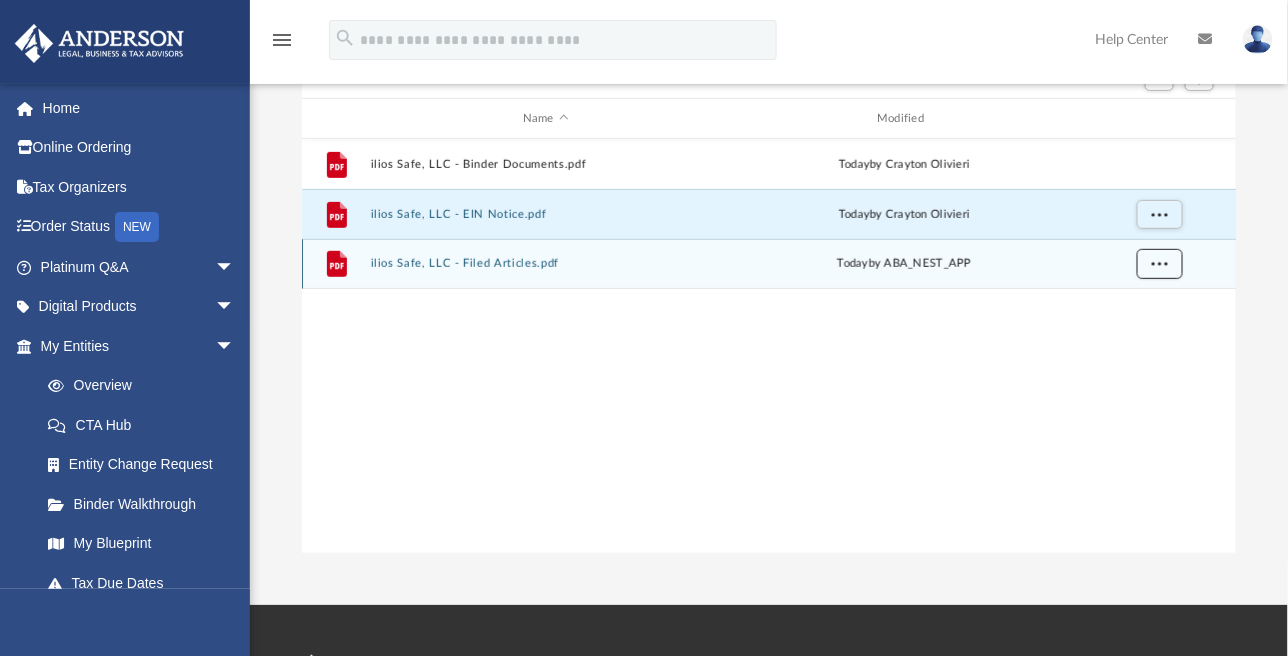 click at bounding box center (1159, 263) 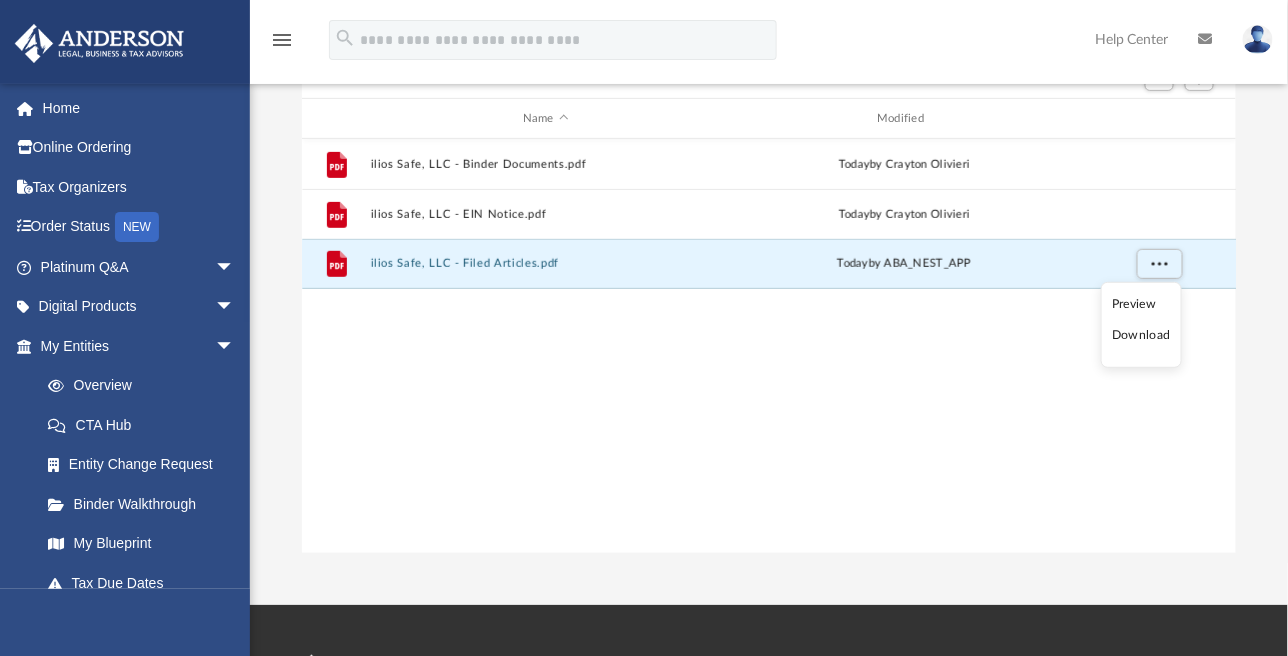 click on "Preview Download" at bounding box center [1141, 325] 